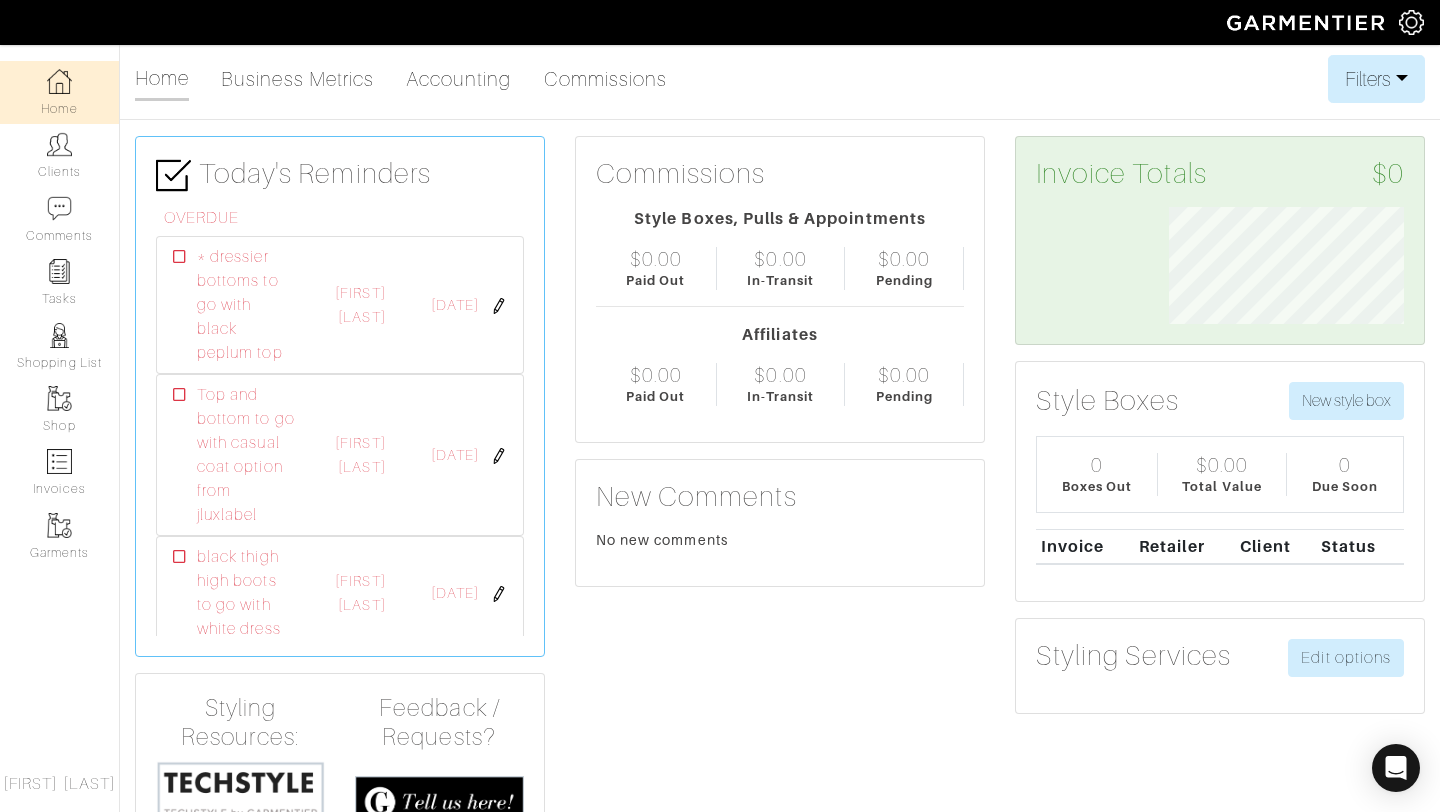 scroll, scrollTop: 0, scrollLeft: 0, axis: both 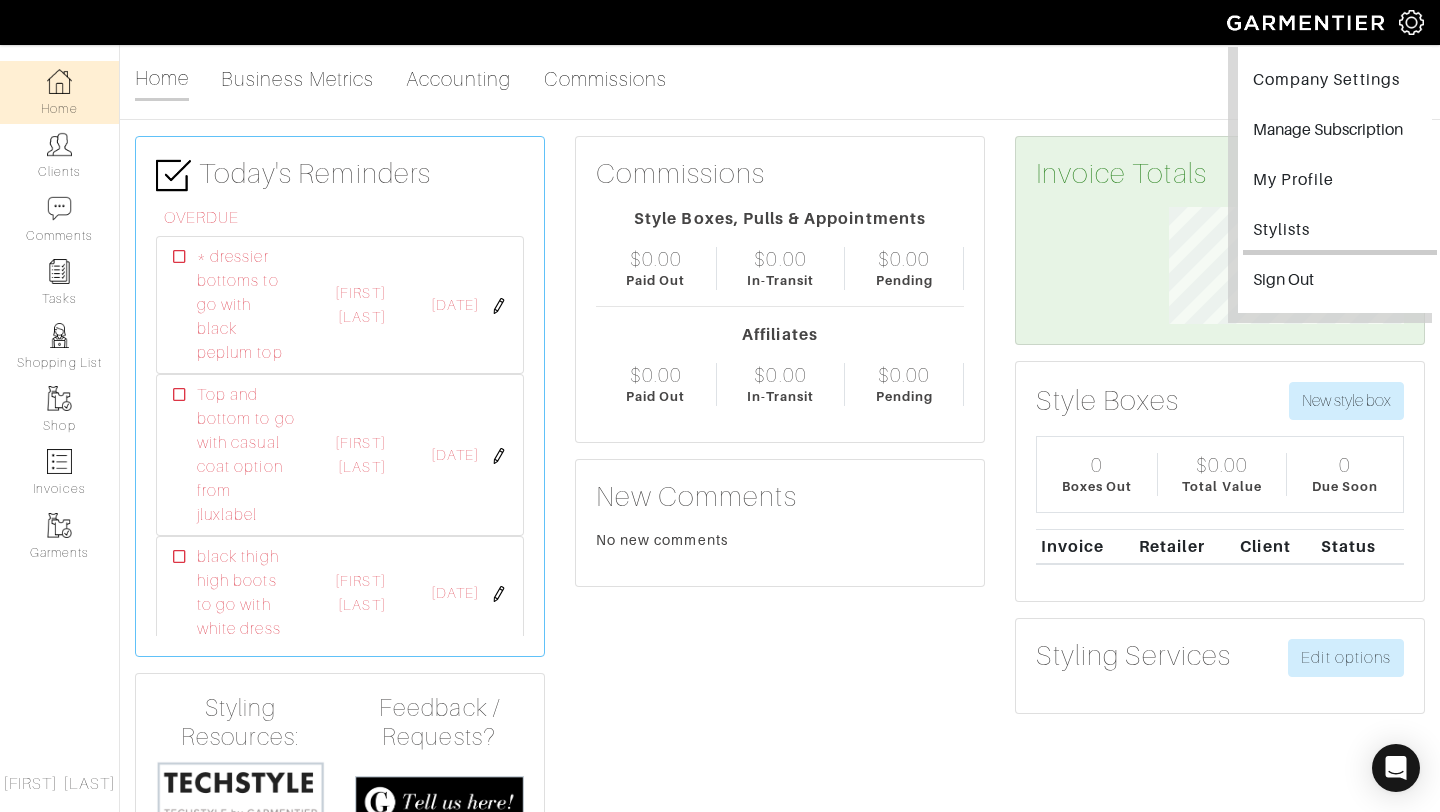 click on "Stylists" at bounding box center [1340, 232] 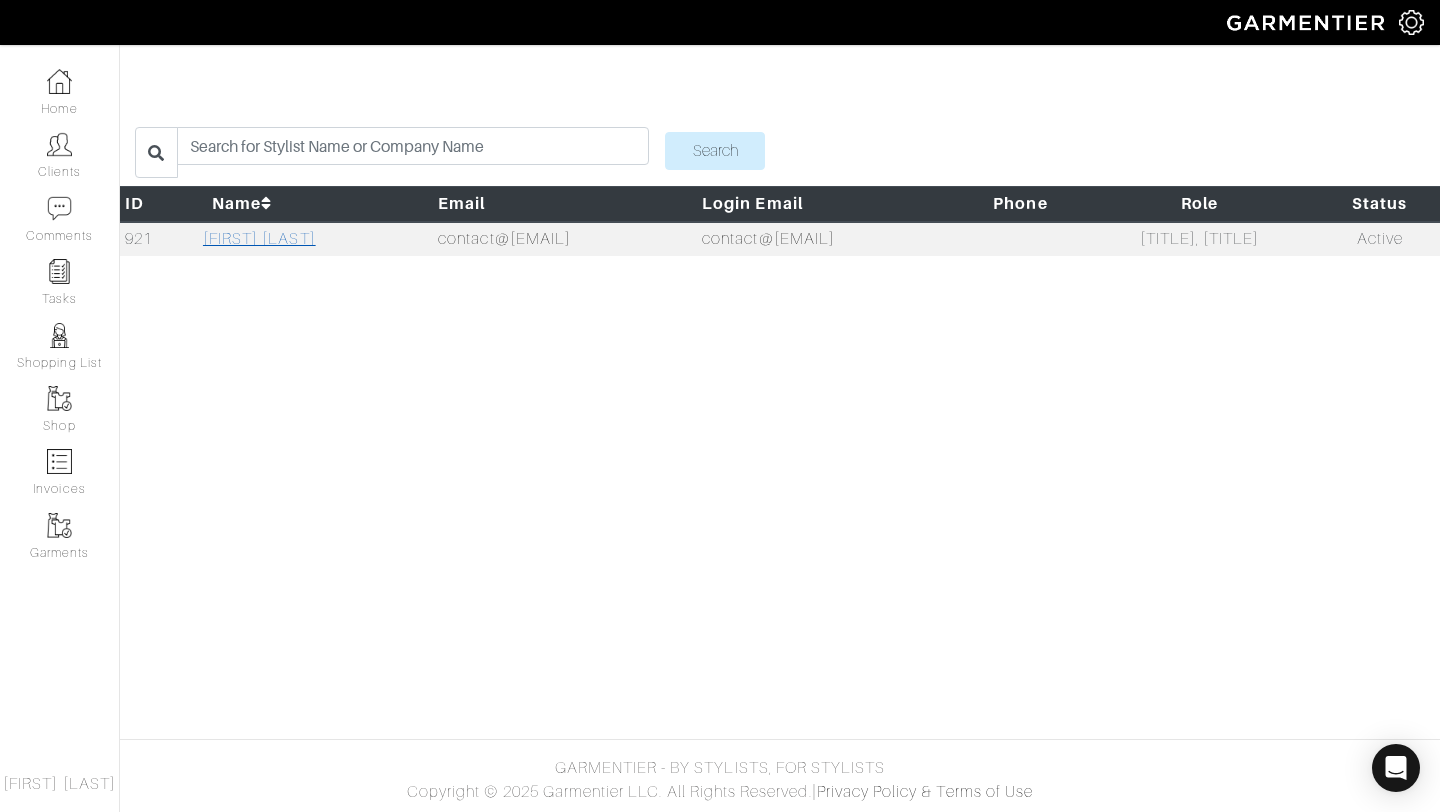 click on "[FIRST] [LAST]" at bounding box center [259, 239] 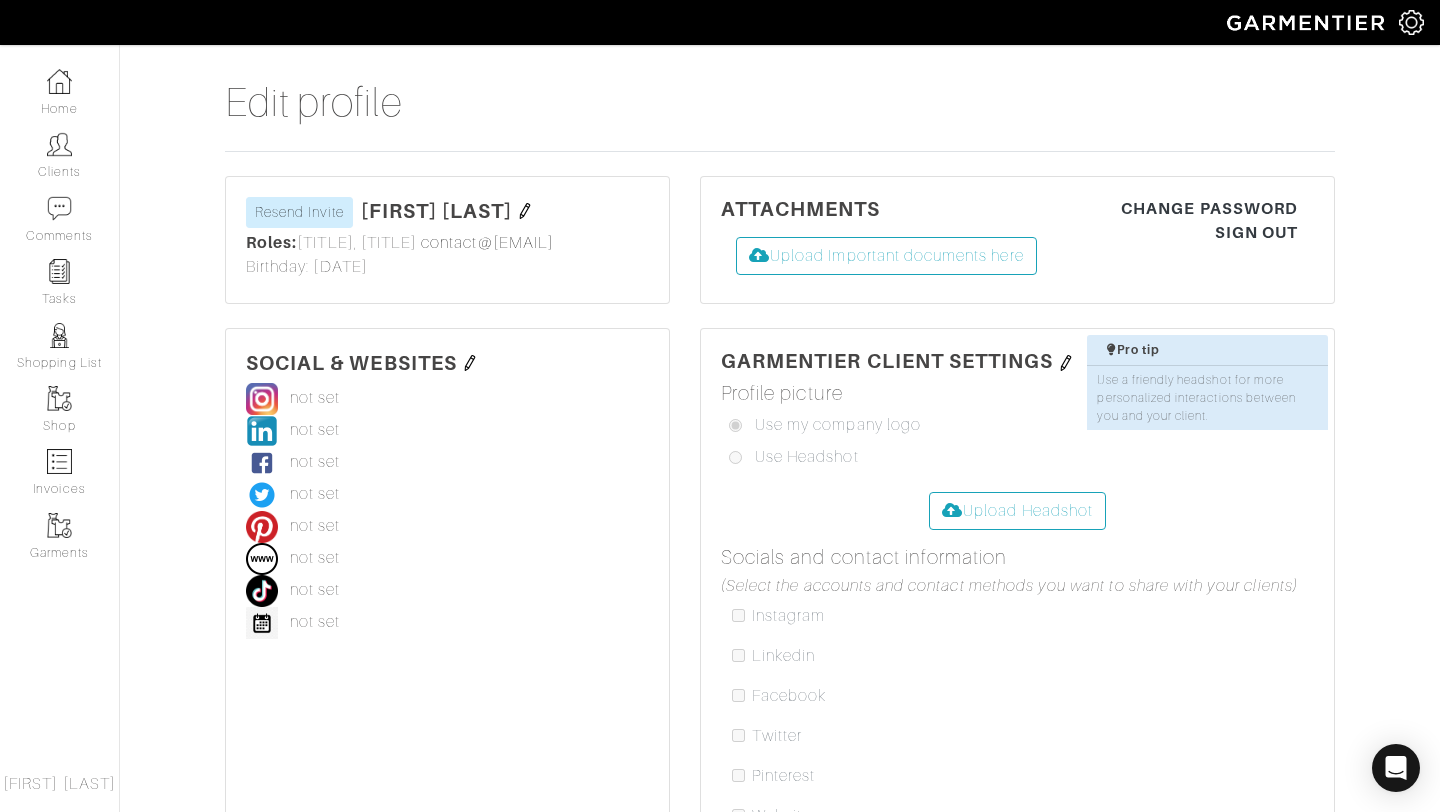 click at bounding box center [470, 363] 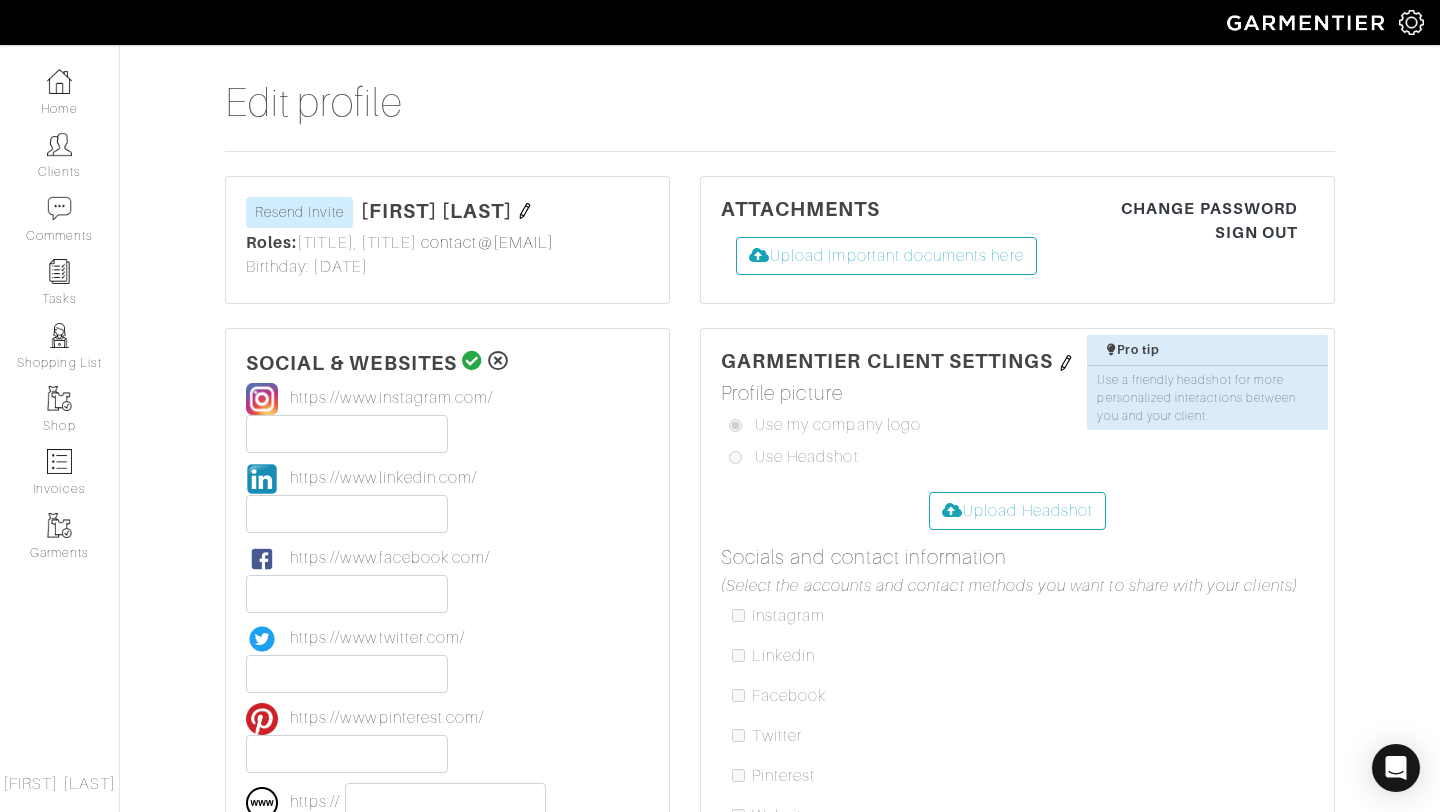 click at bounding box center [525, 211] 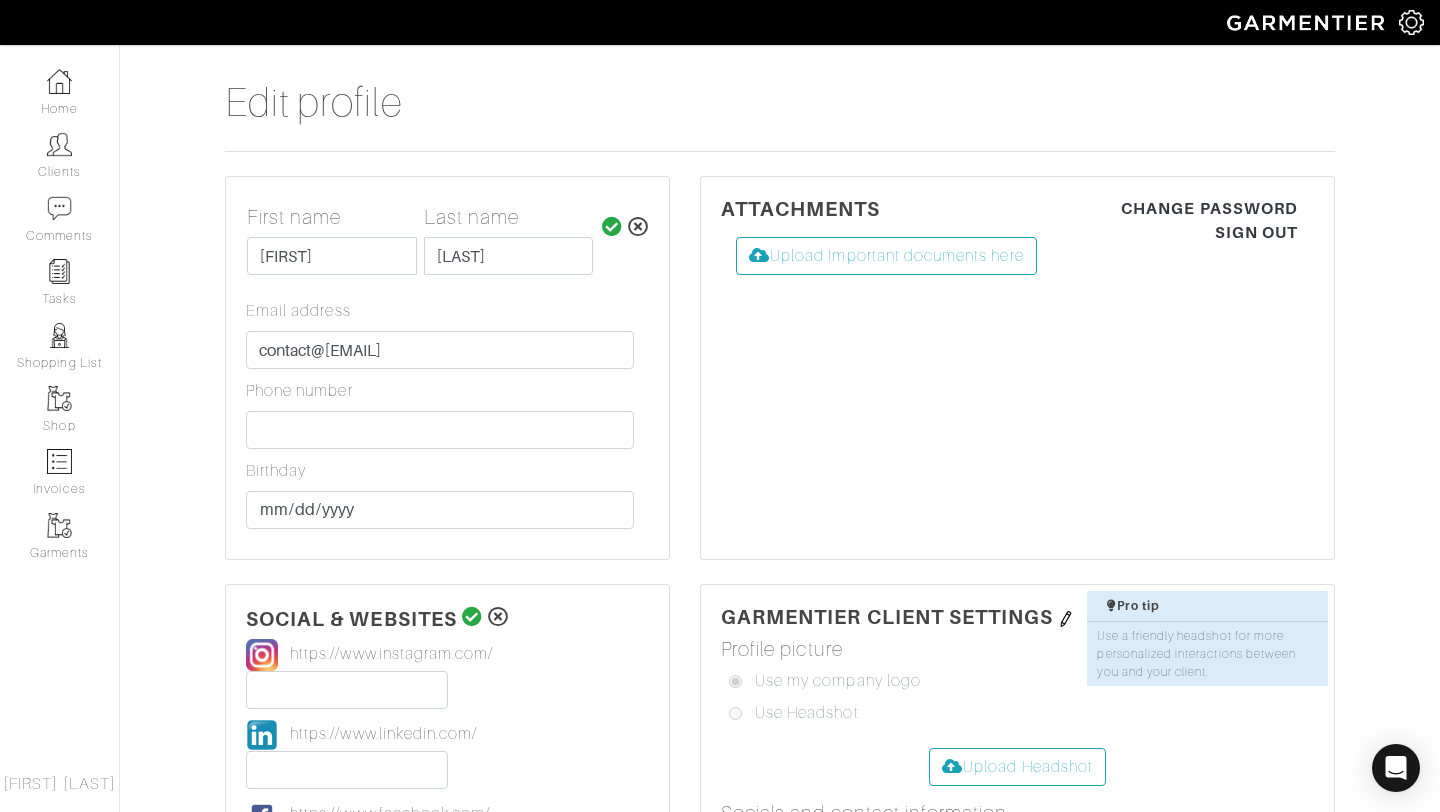click at bounding box center (638, 227) 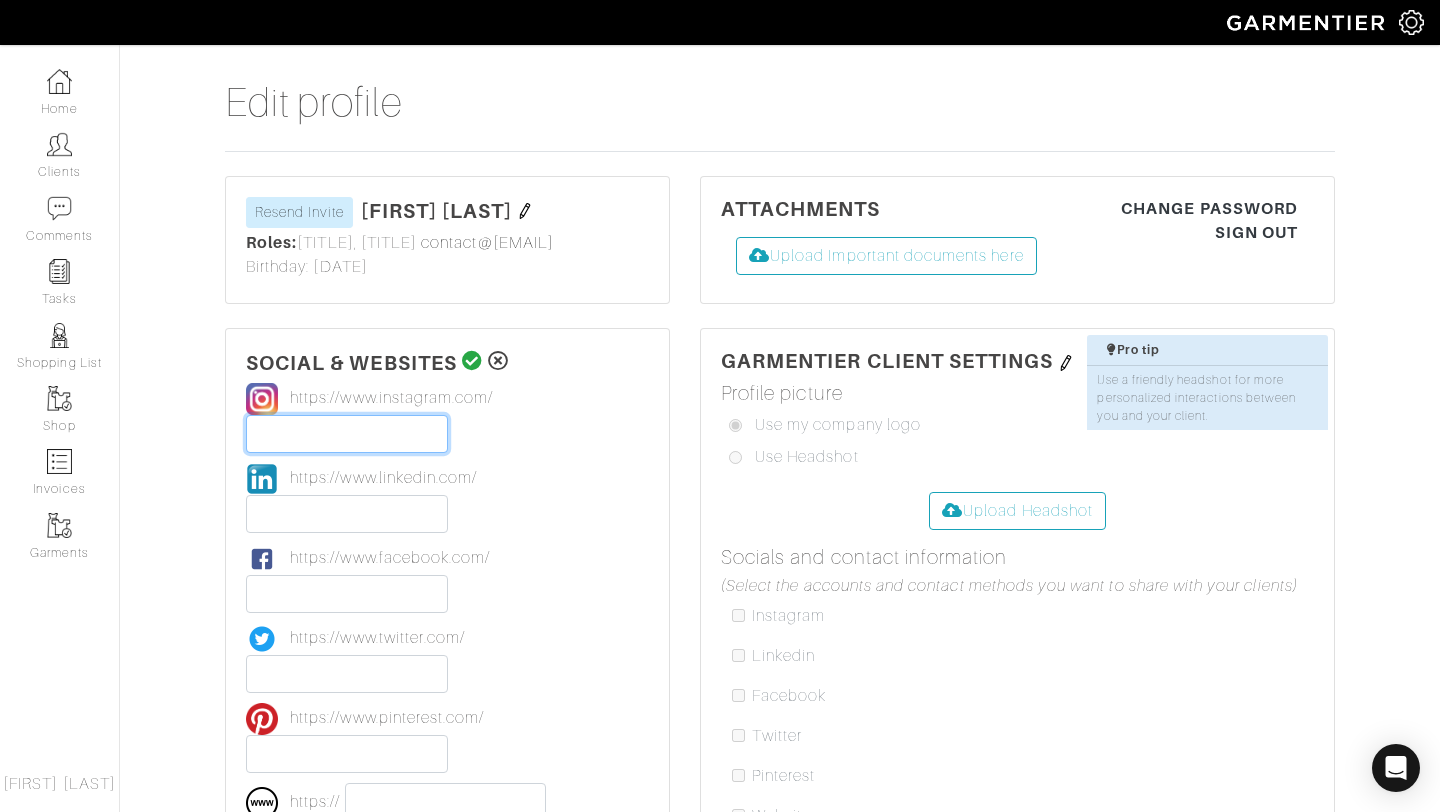 click at bounding box center [347, 434] 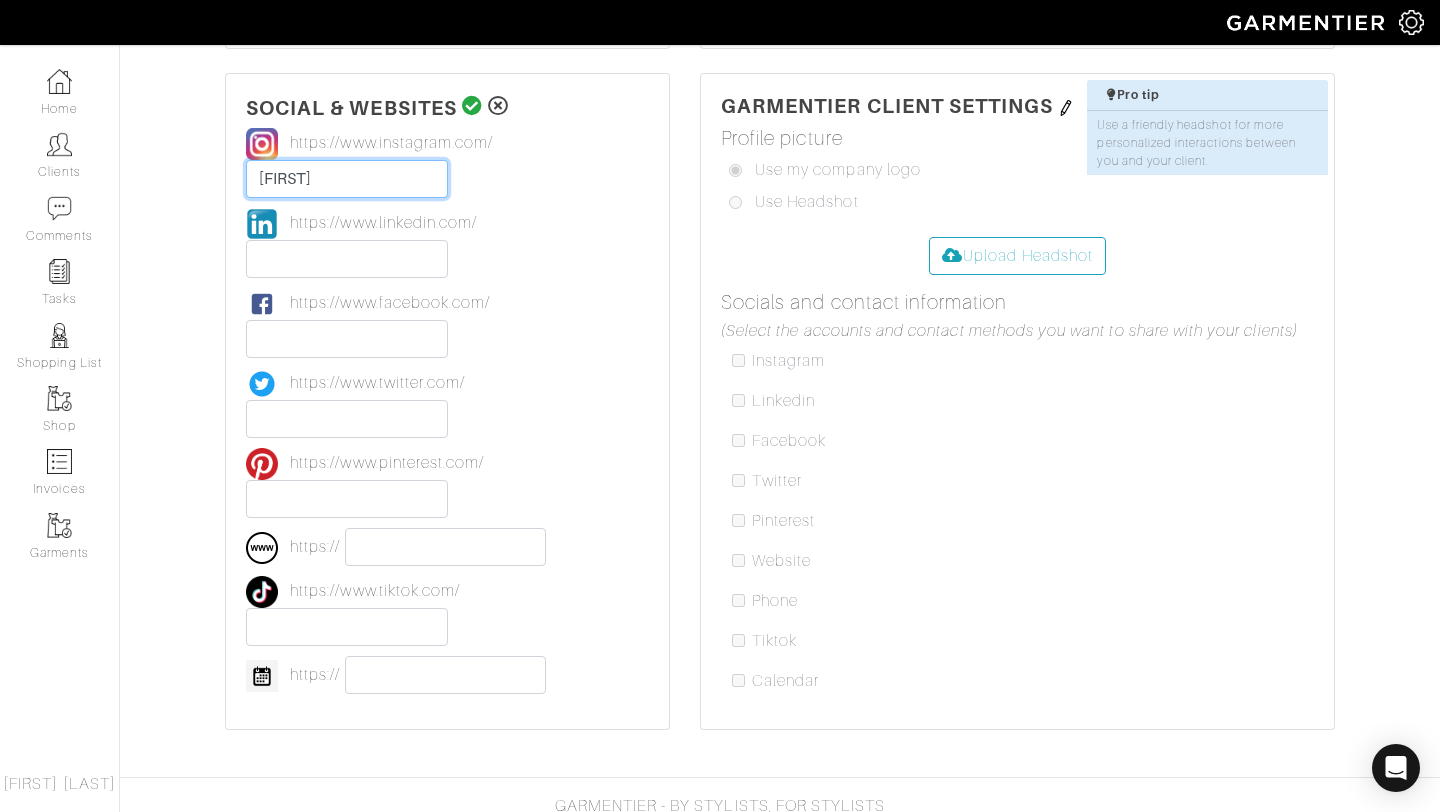 scroll, scrollTop: 262, scrollLeft: 0, axis: vertical 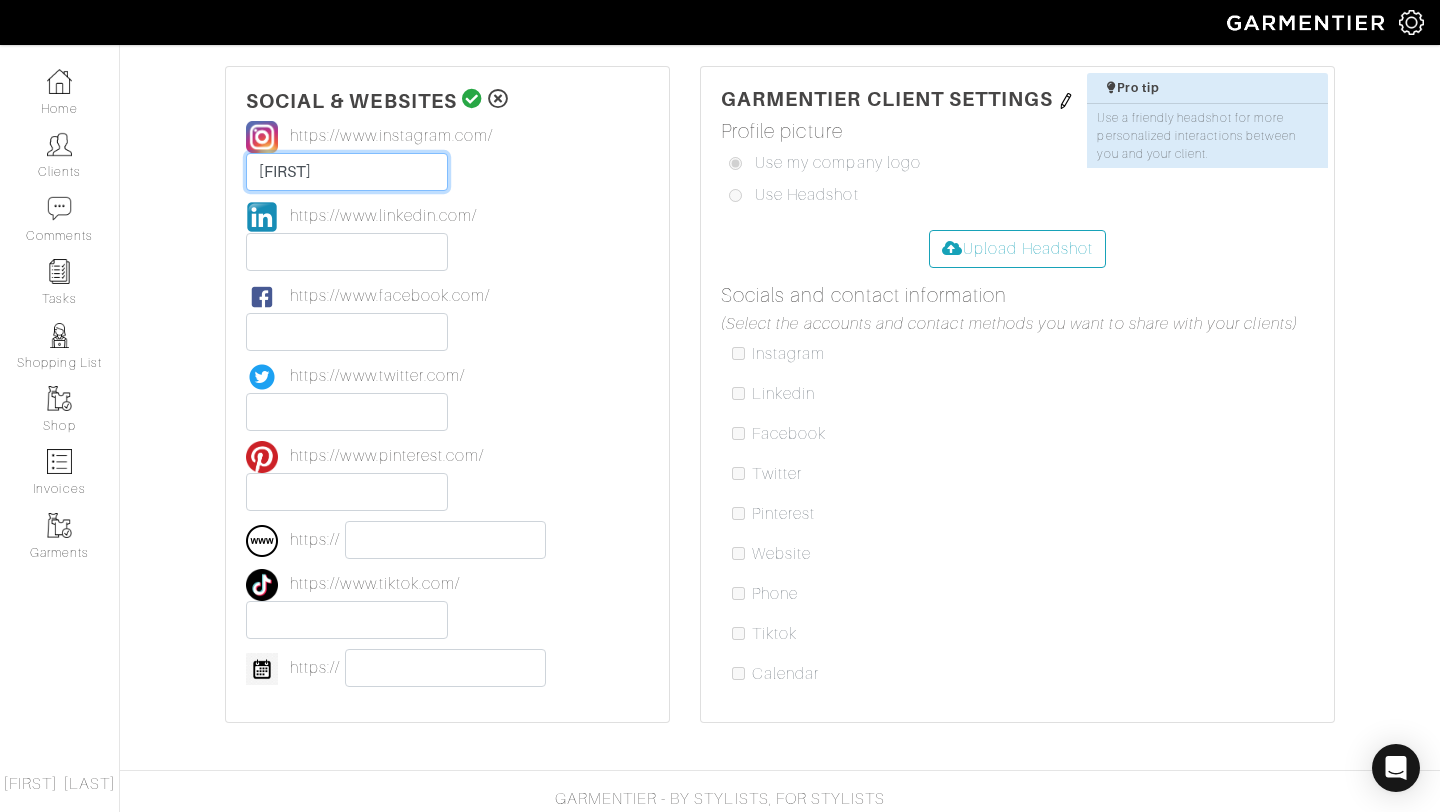 type on "[USERNAME]" 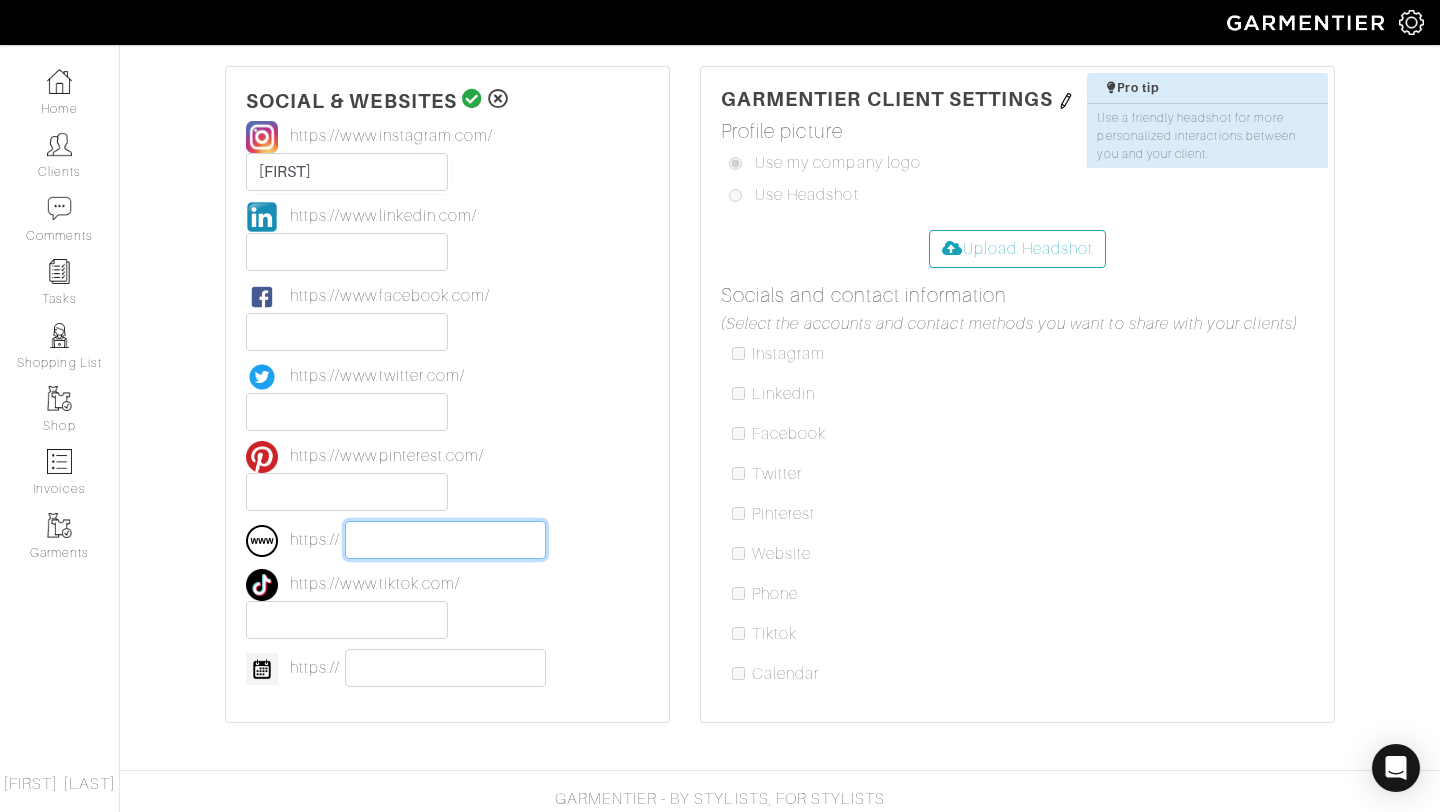 click at bounding box center [446, 540] 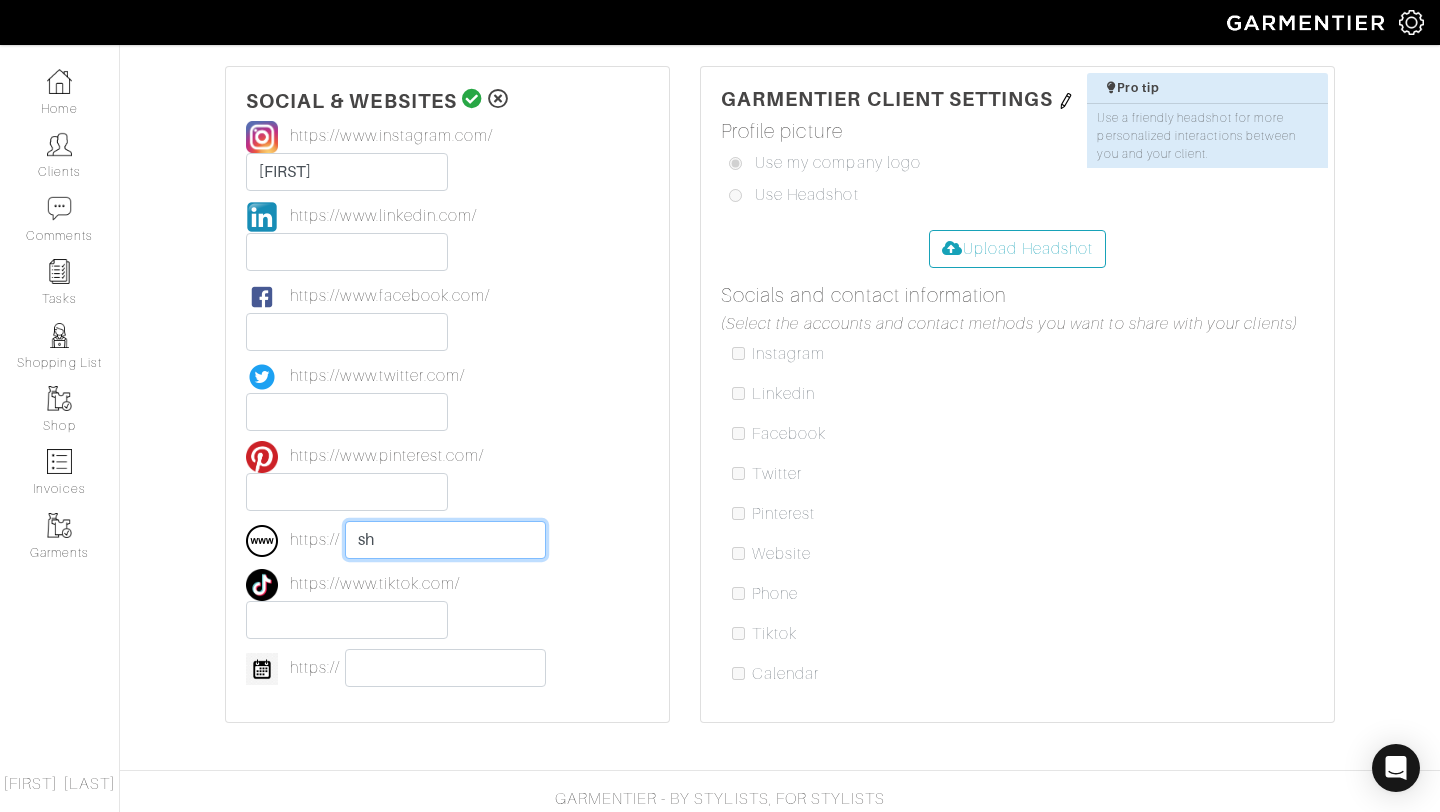 type on "s" 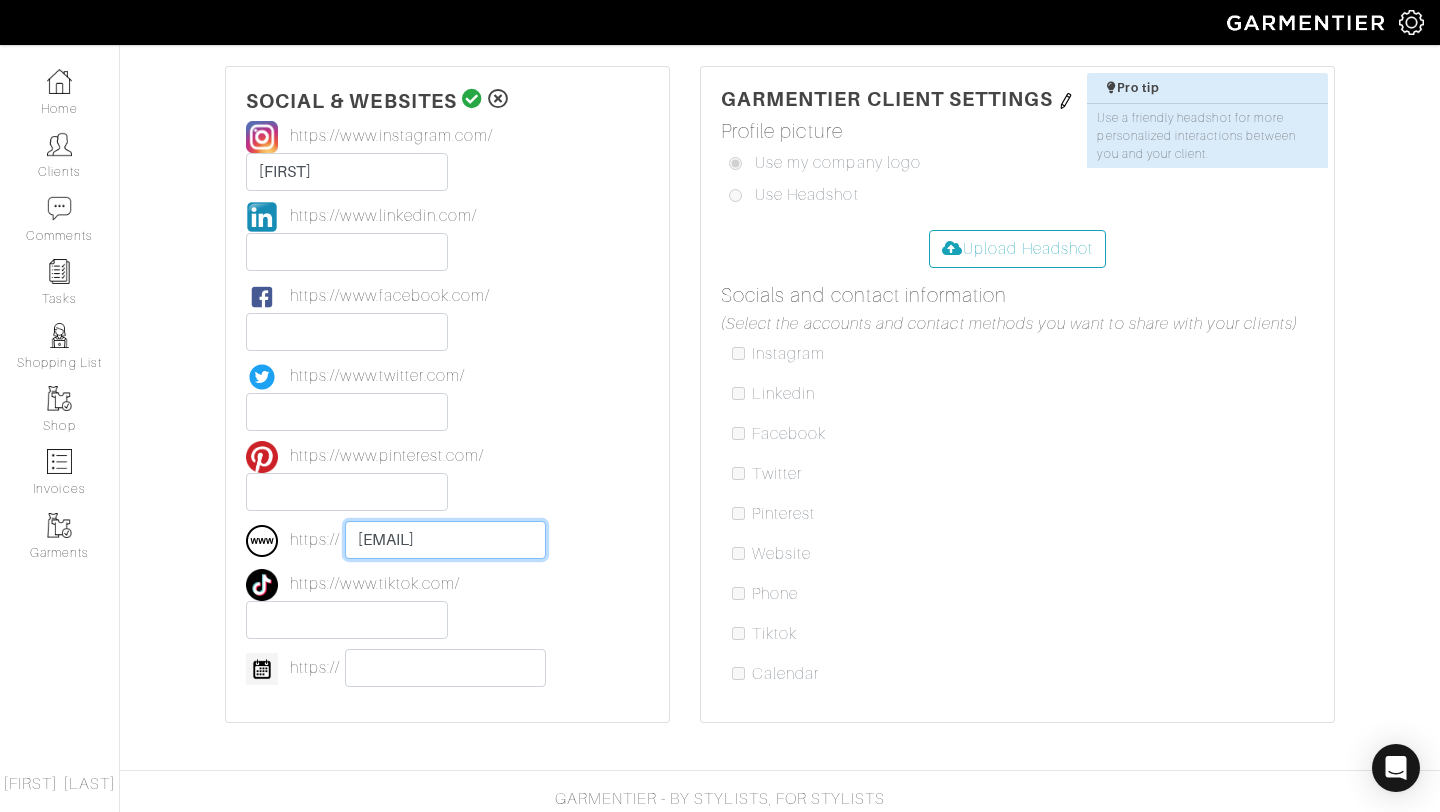scroll, scrollTop: 0, scrollLeft: 2, axis: horizontal 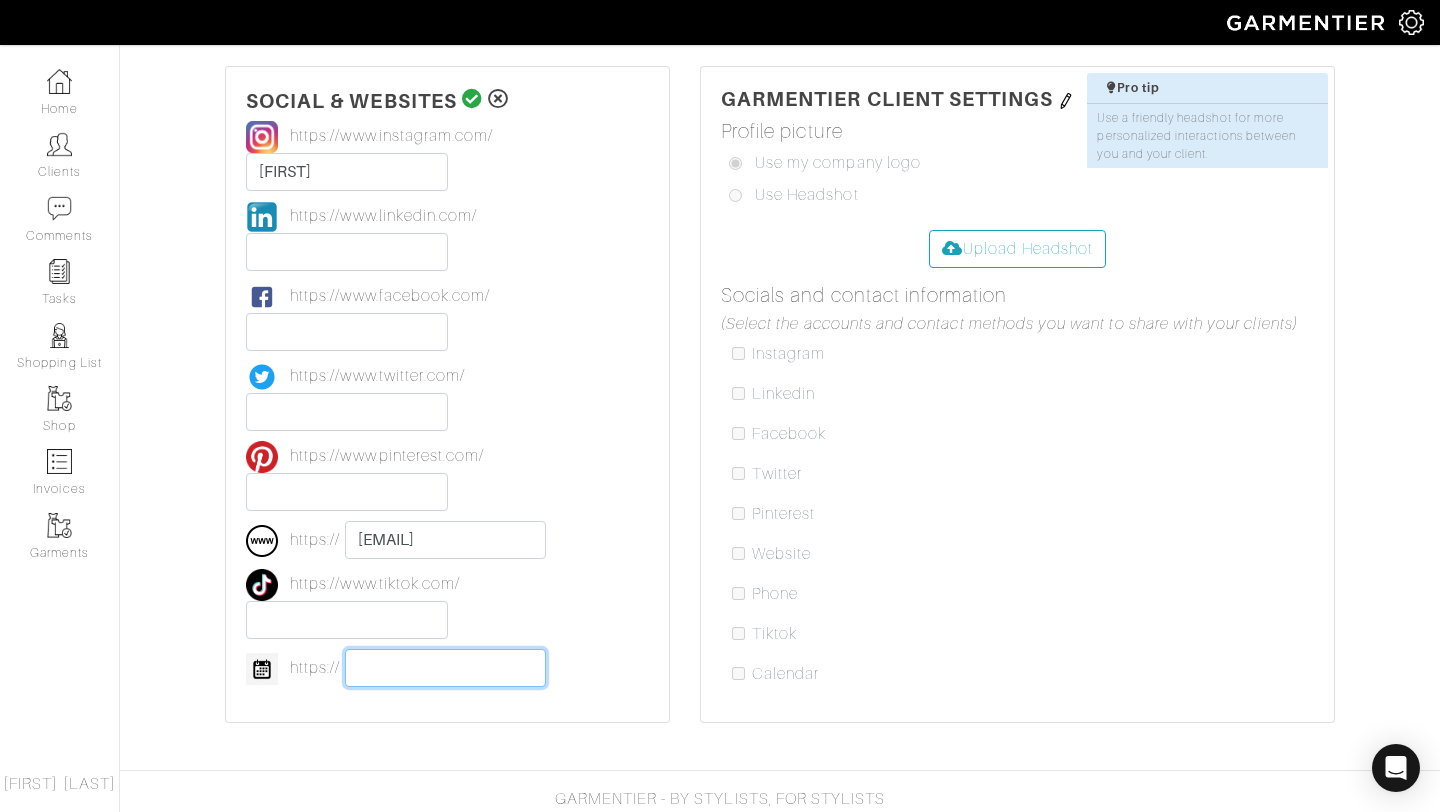 click at bounding box center [446, 668] 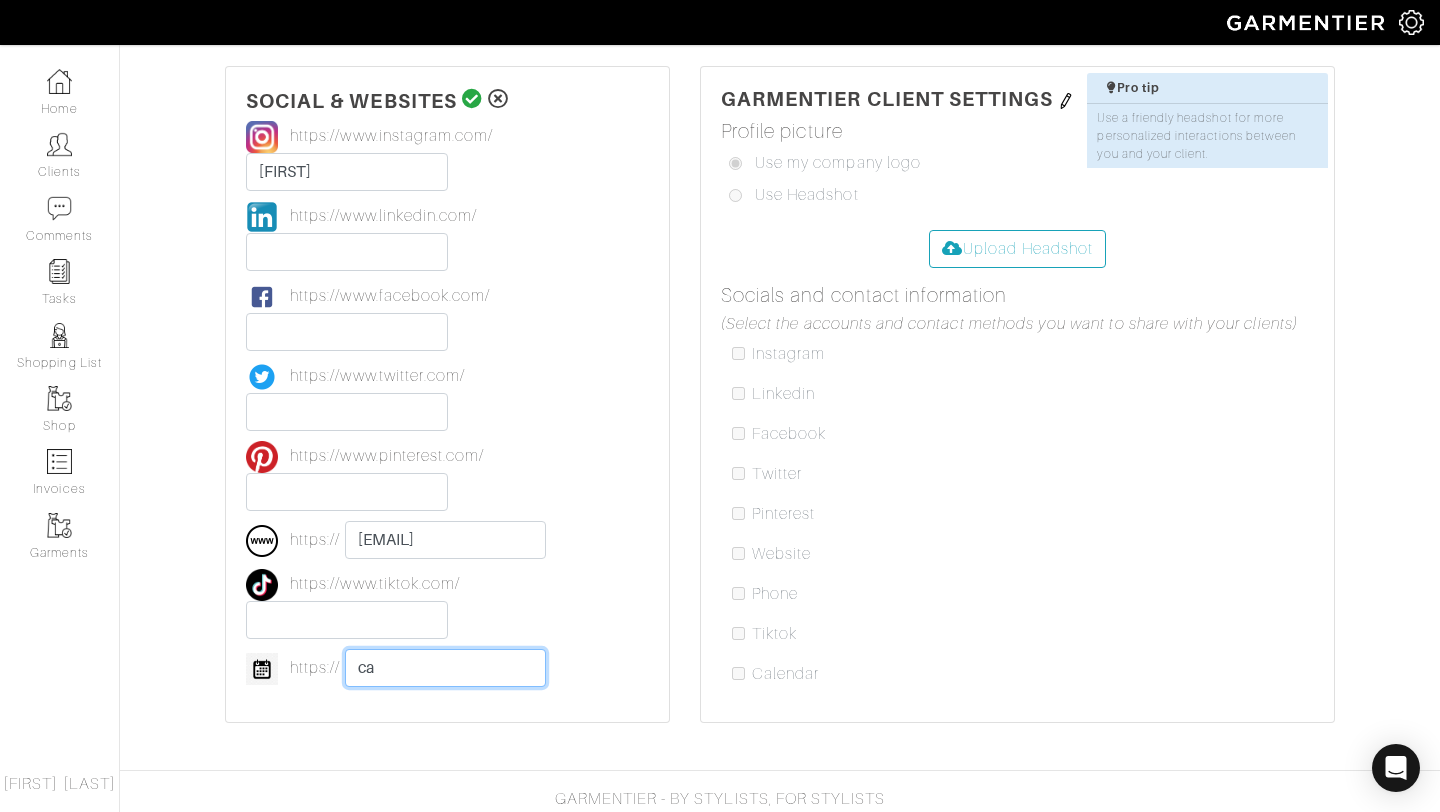 type on "c" 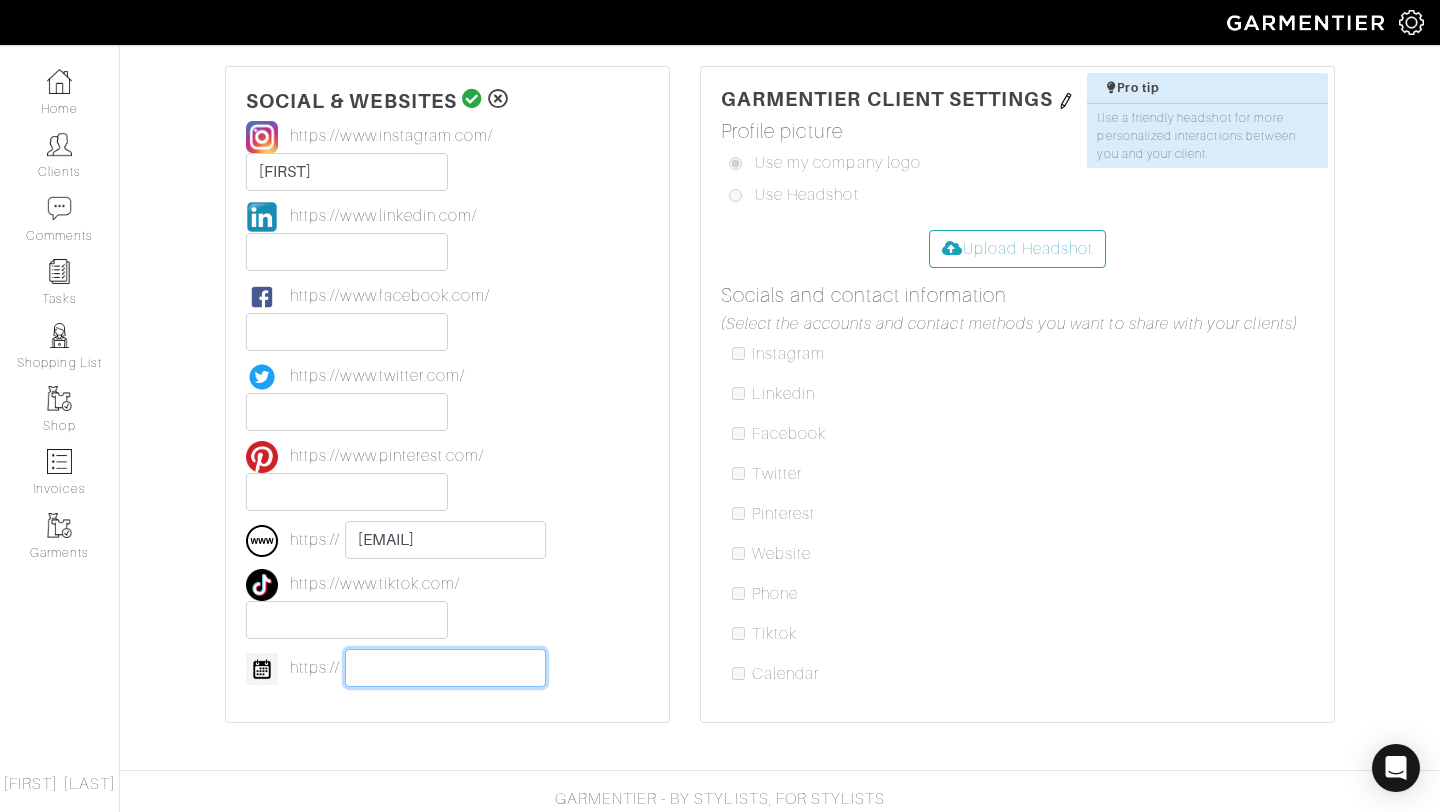 paste on "https://calendly.com/[USERNAME]" 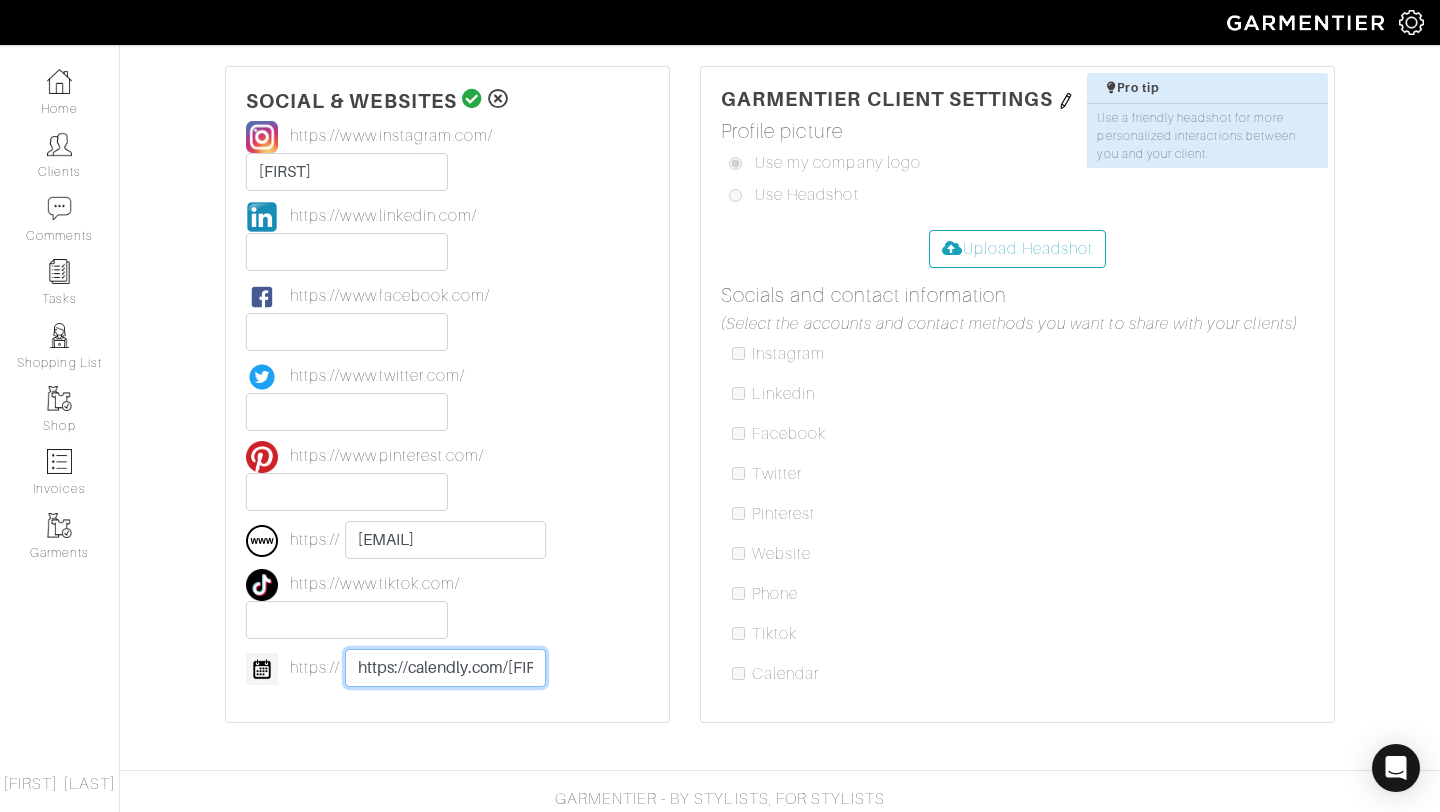 scroll, scrollTop: 0, scrollLeft: 118, axis: horizontal 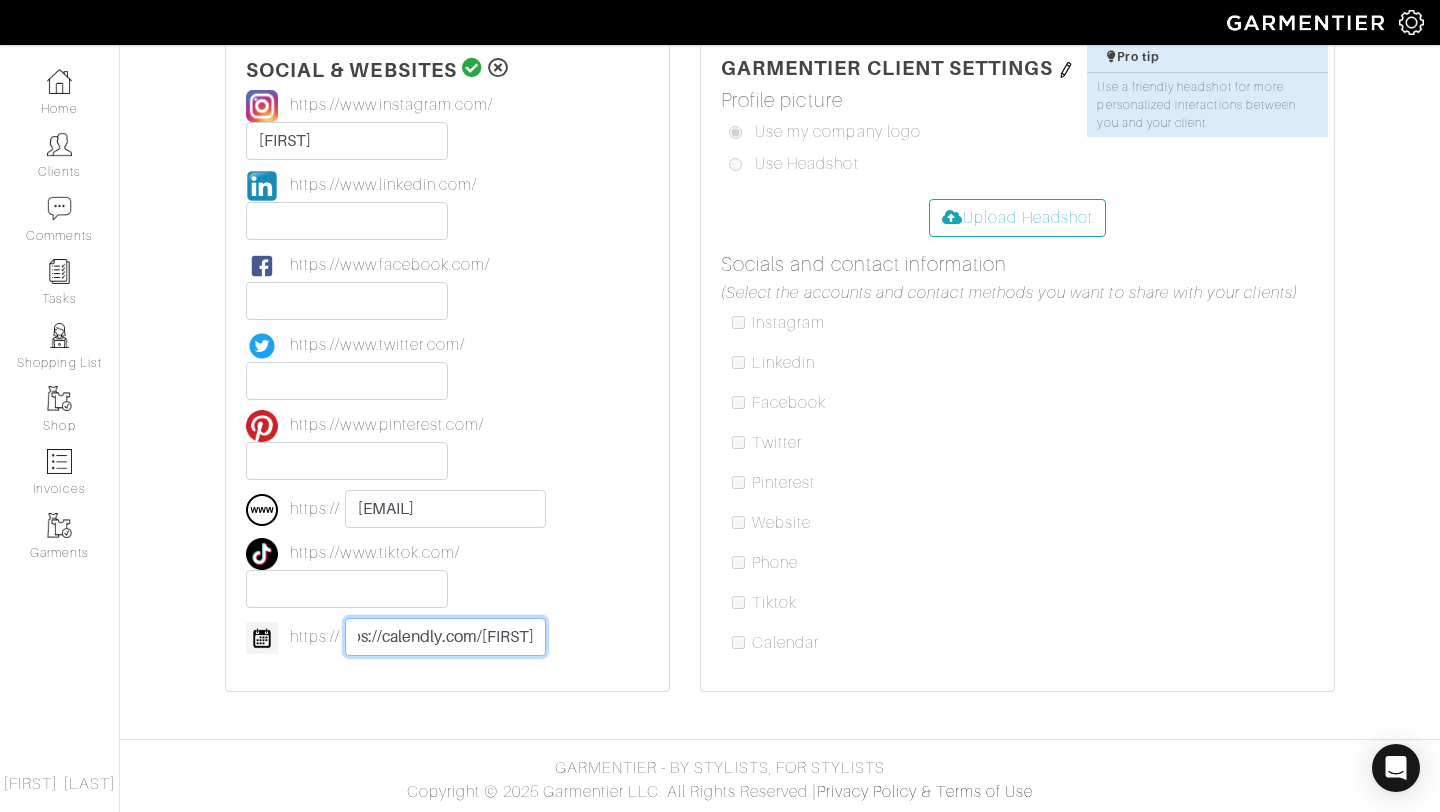 type on "https://calendly.com/[USERNAME]" 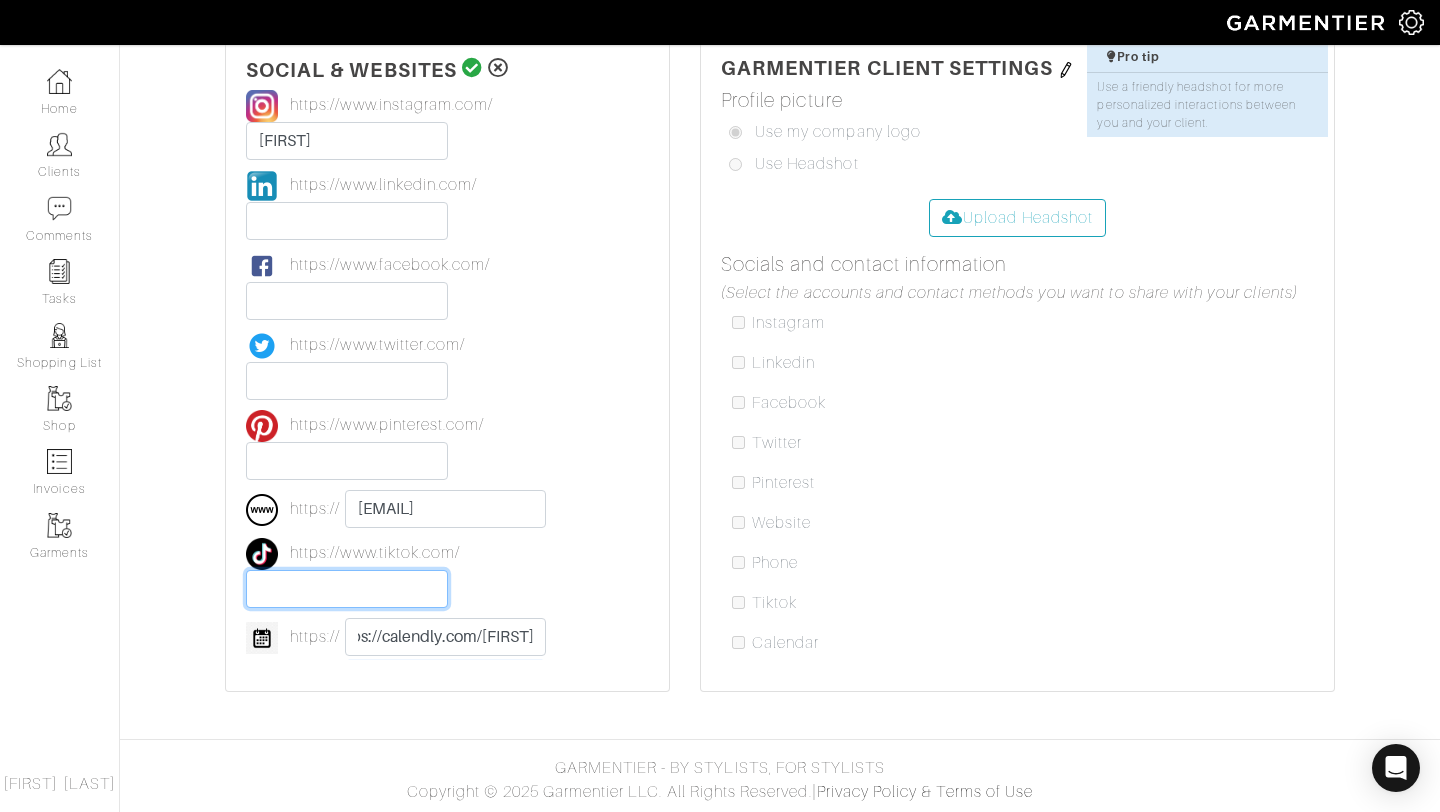 scroll, scrollTop: 0, scrollLeft: 0, axis: both 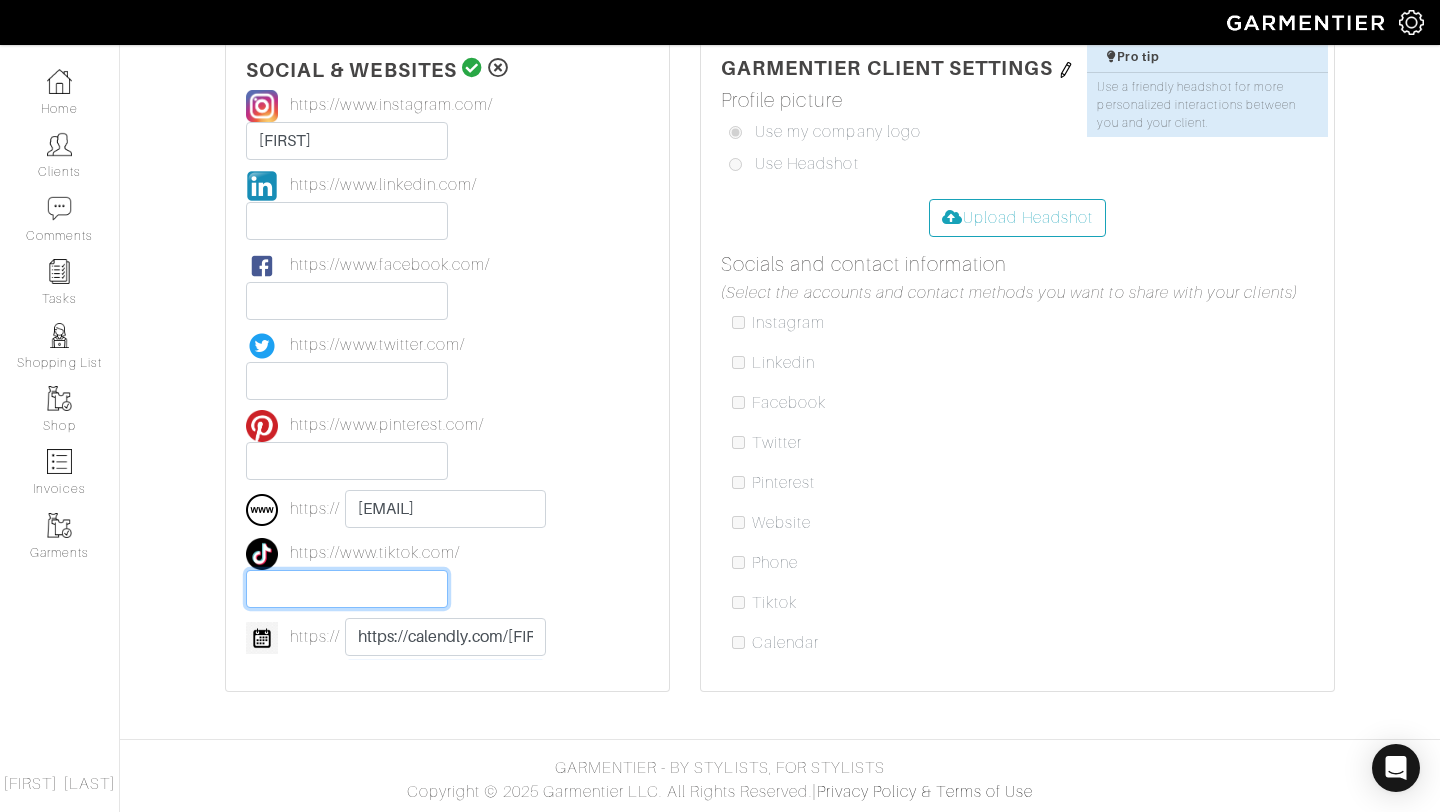 click at bounding box center (347, 589) 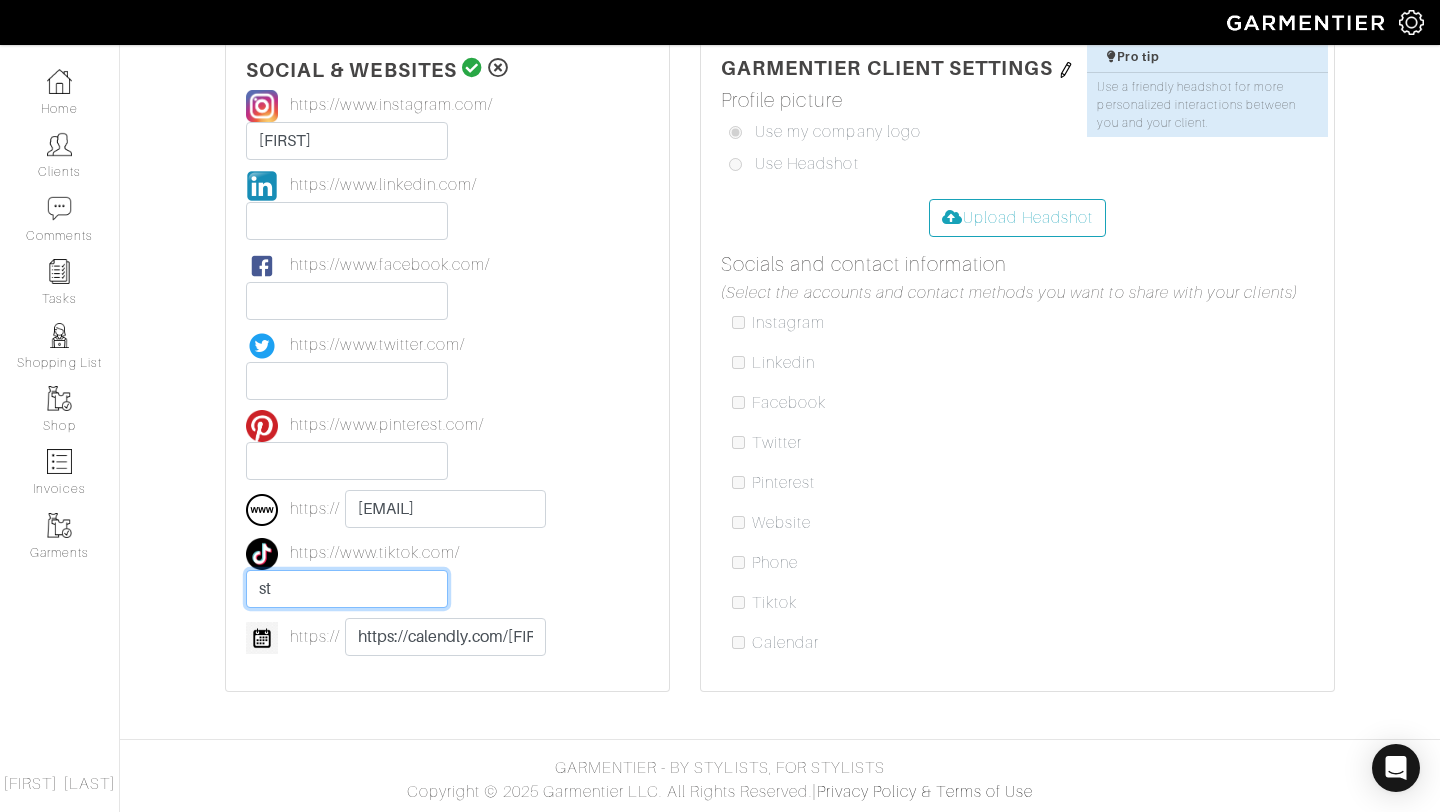 type on "s" 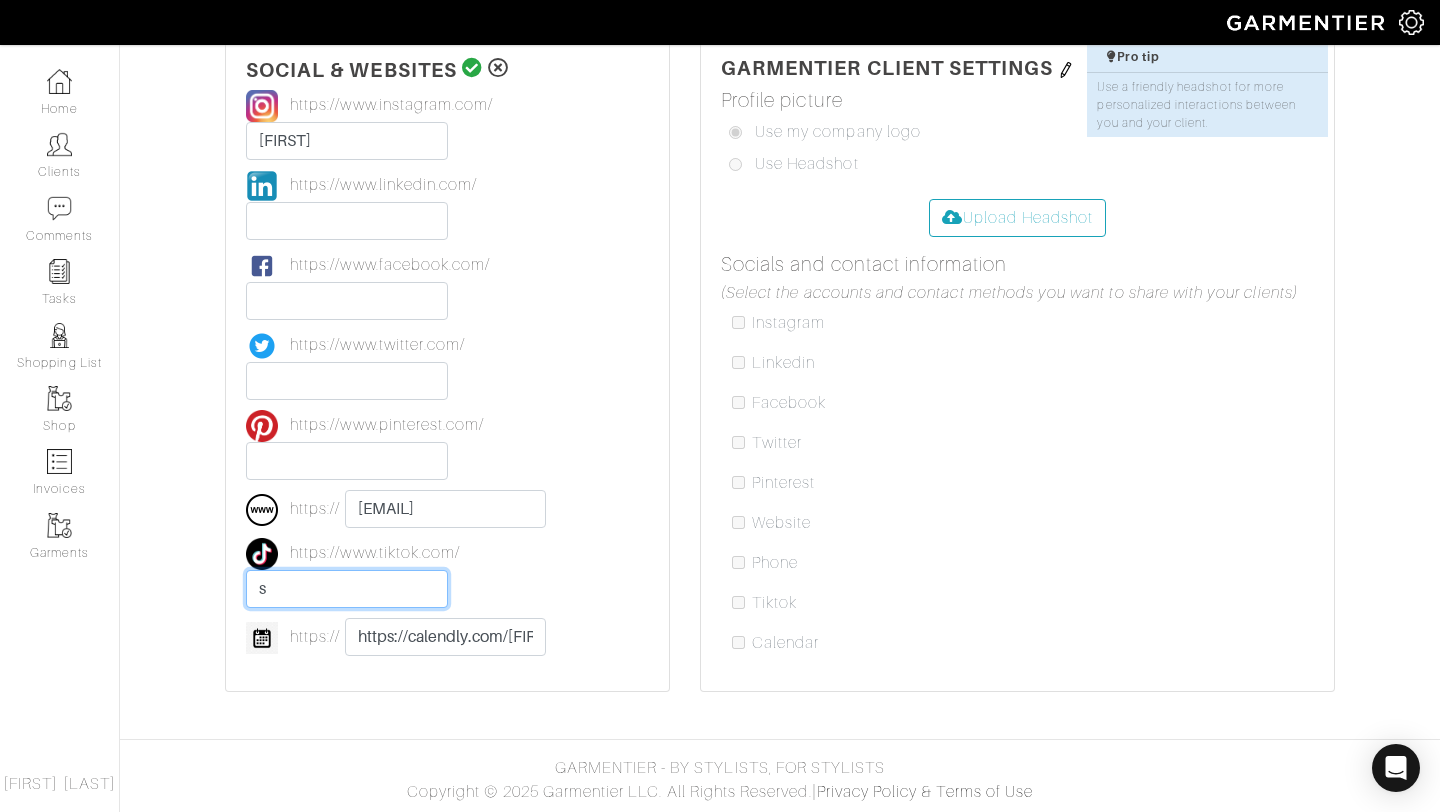 type 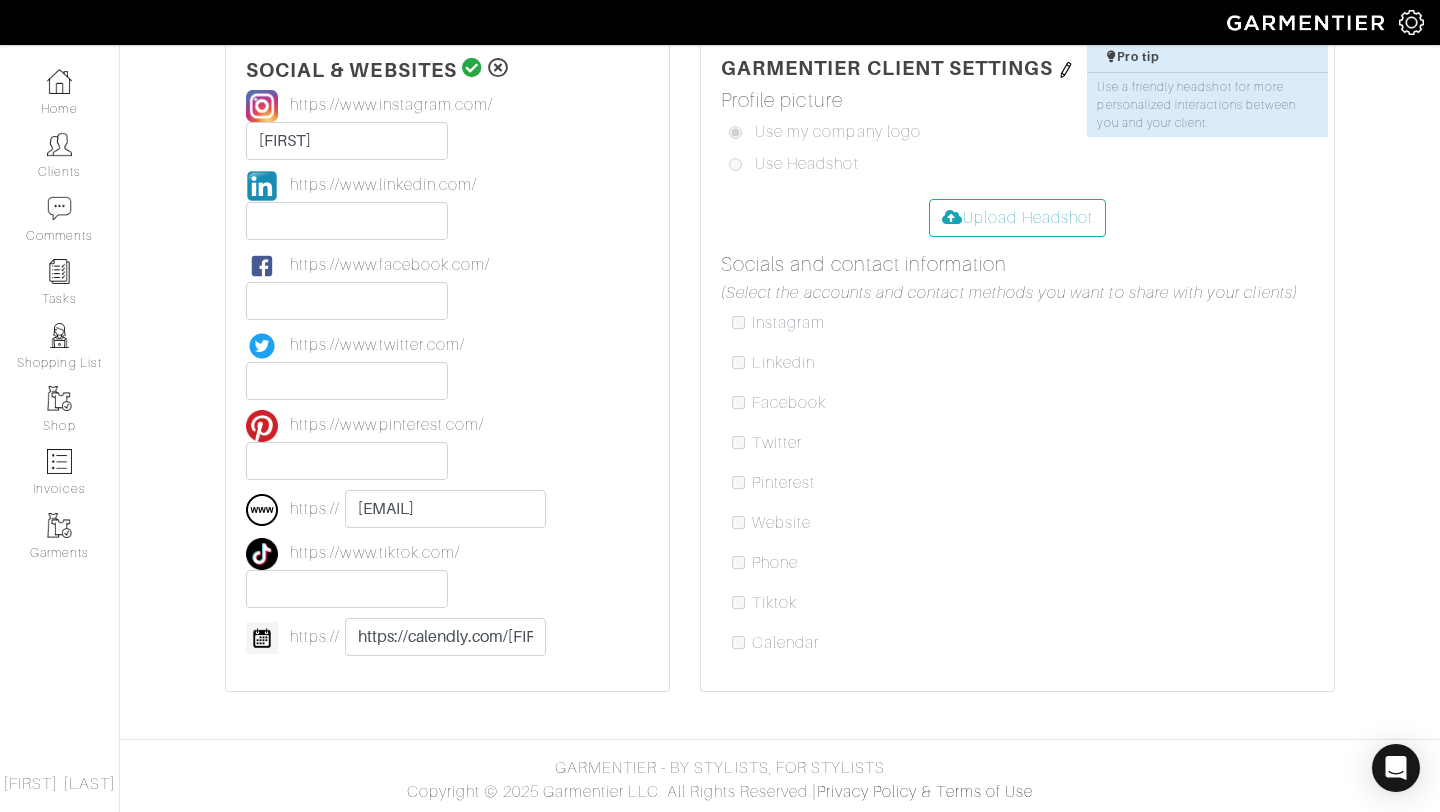 click at bounding box center (135, 277) 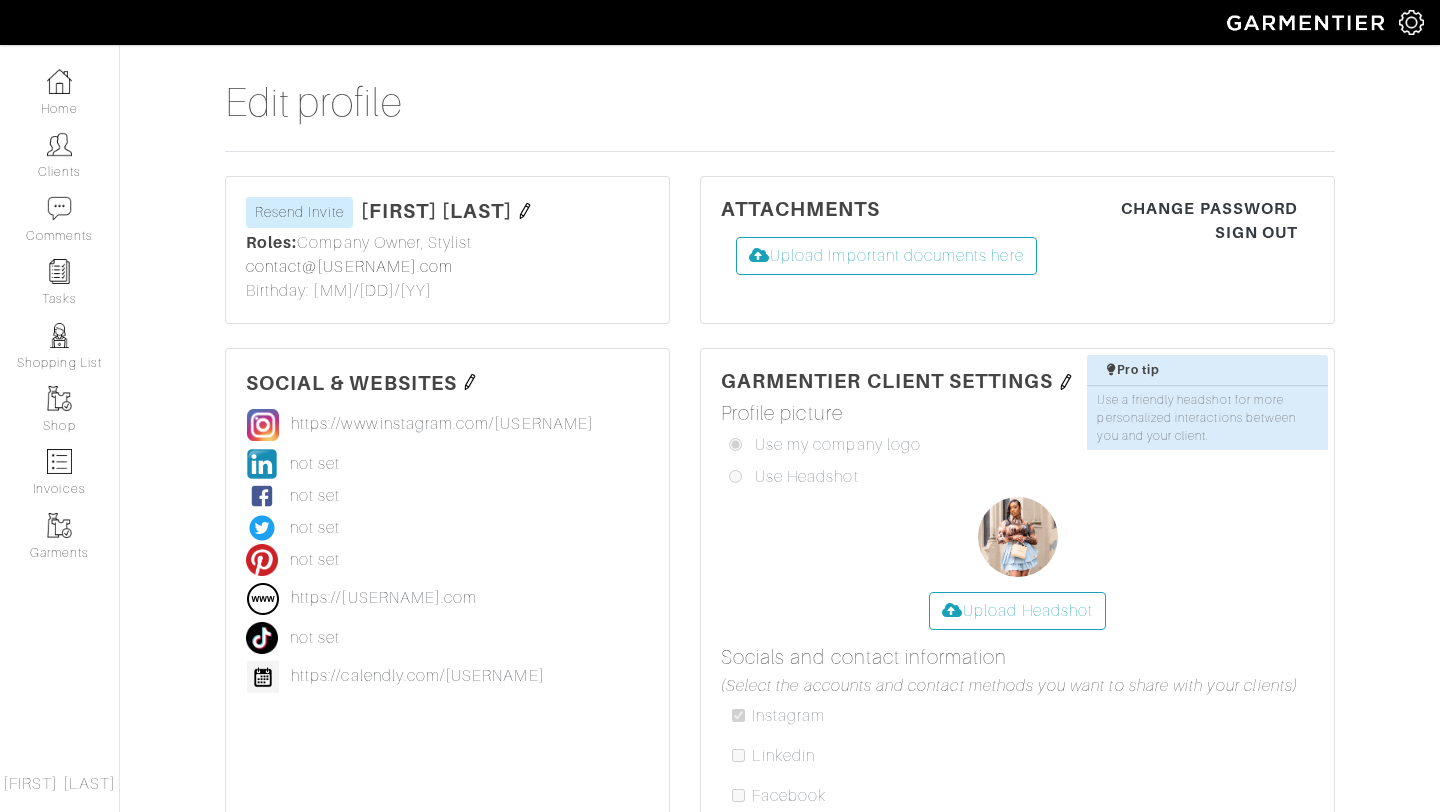 scroll, scrollTop: 0, scrollLeft: 0, axis: both 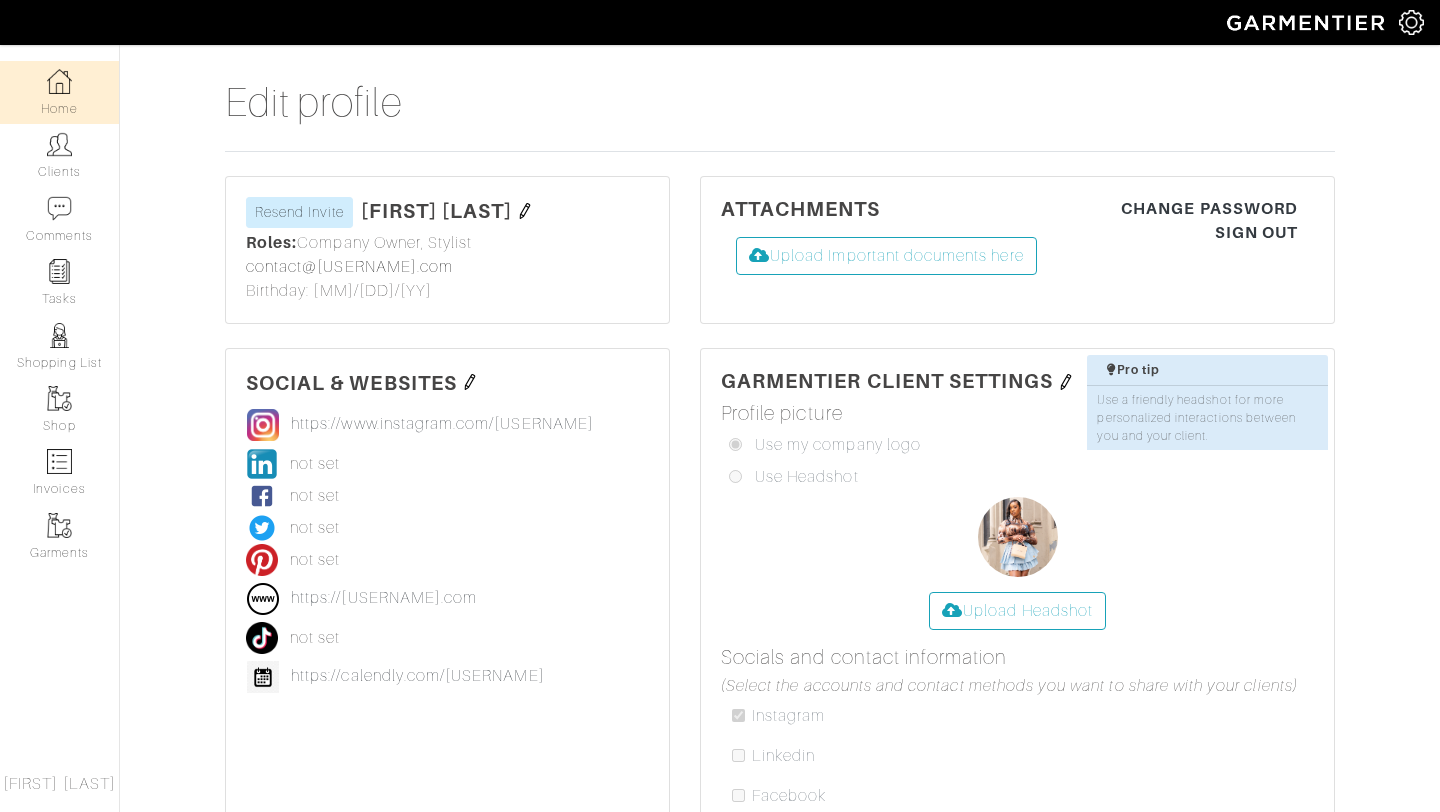 click on "Home" at bounding box center [59, 92] 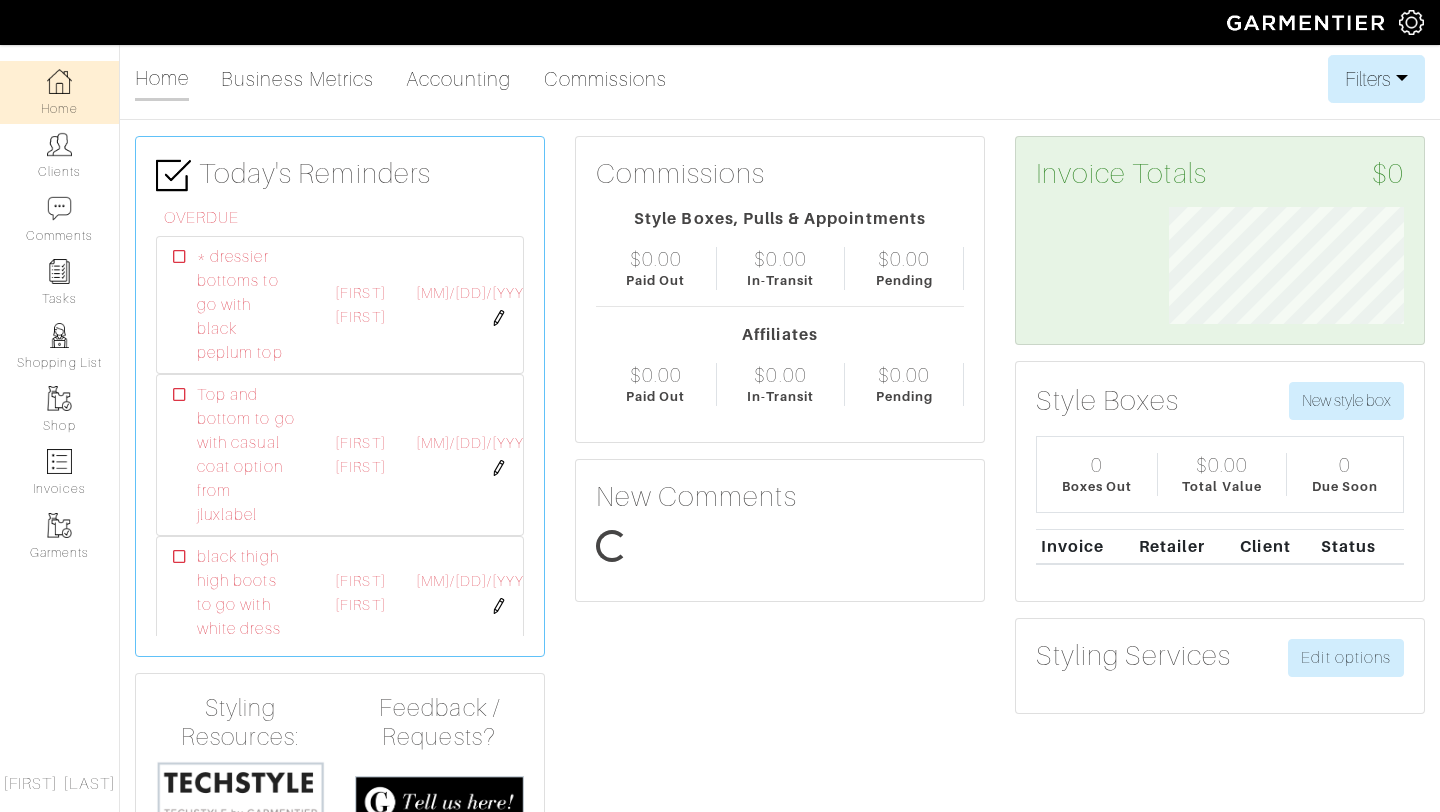 scroll, scrollTop: 999883, scrollLeft: 999734, axis: both 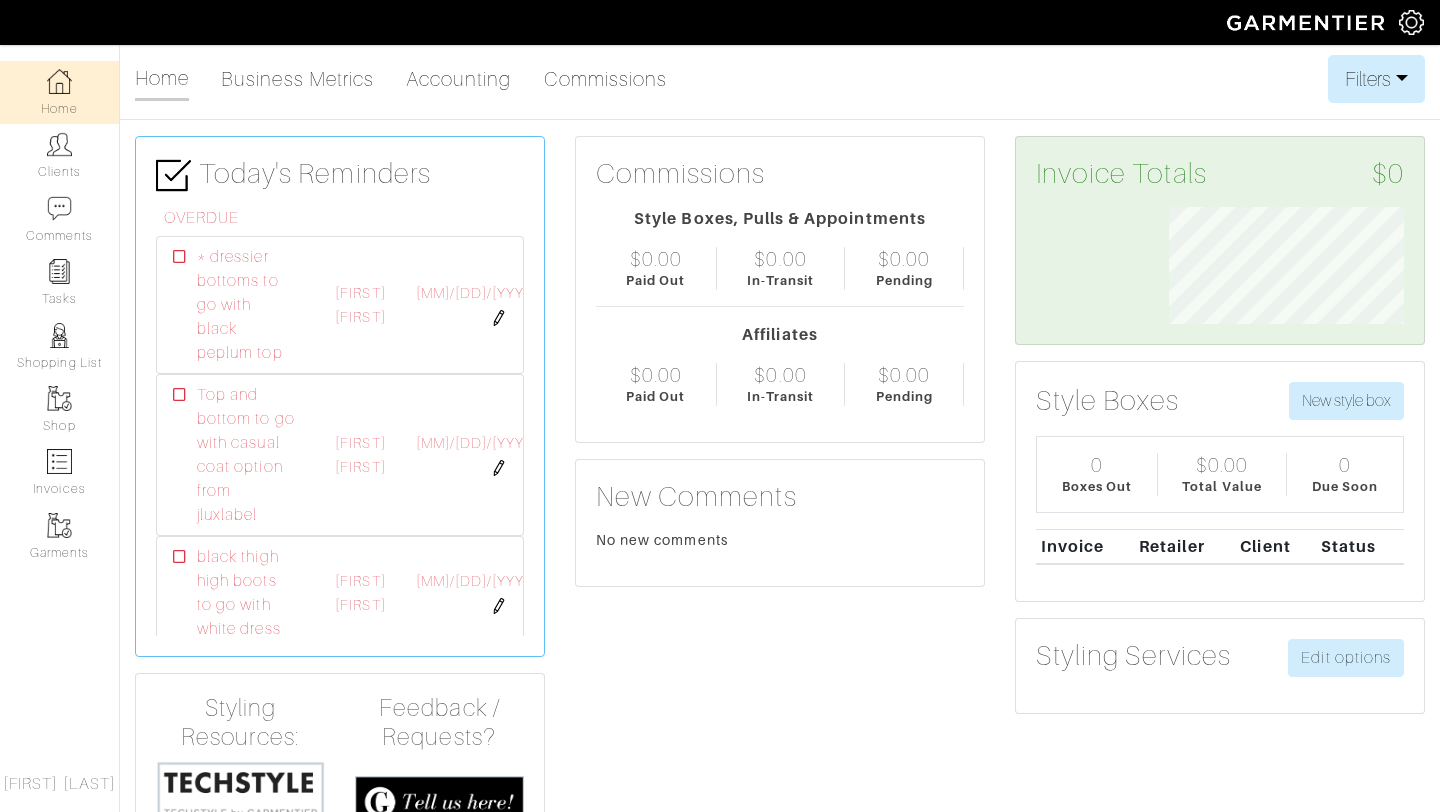 click at bounding box center (1411, 22) 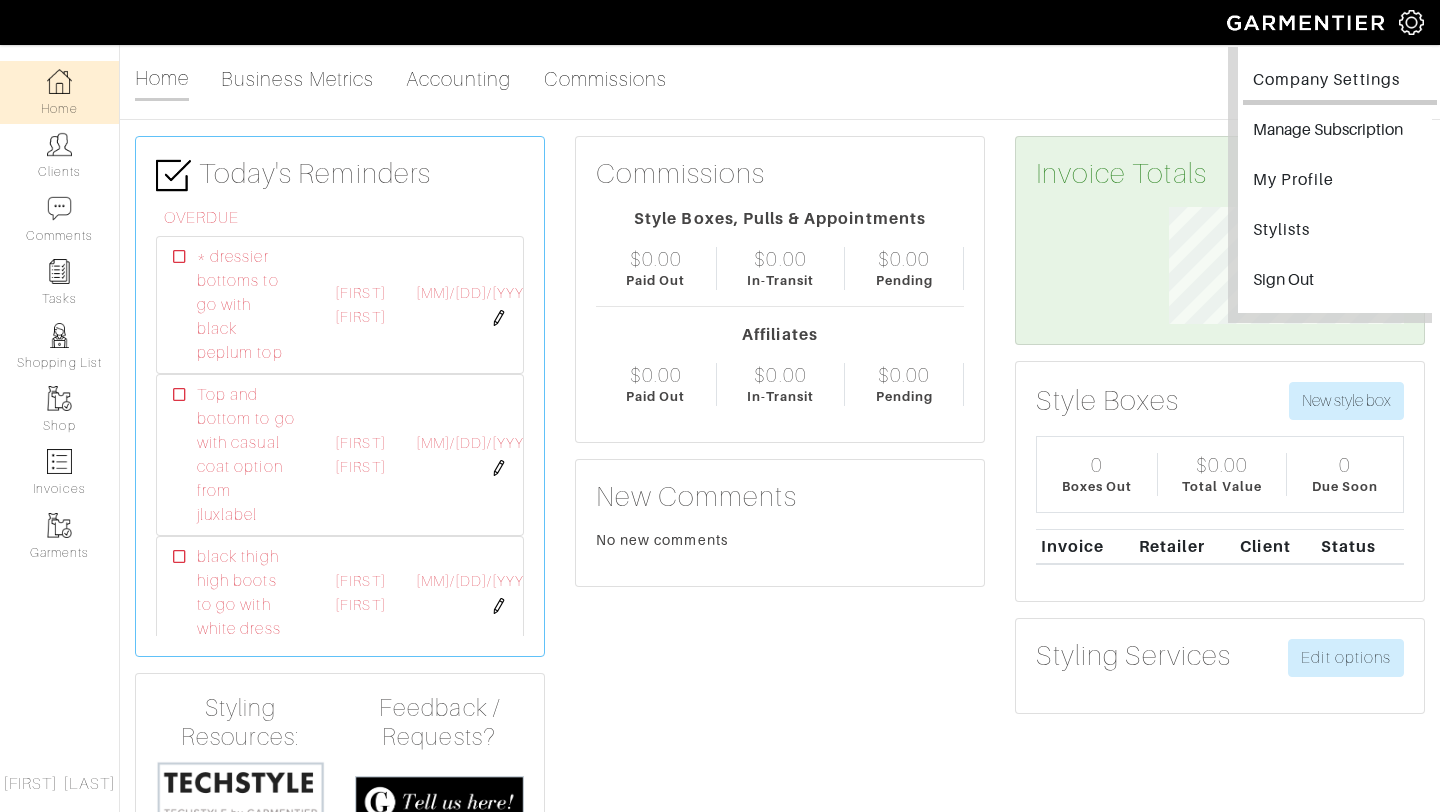 click on "Company Settings" at bounding box center [1340, 82] 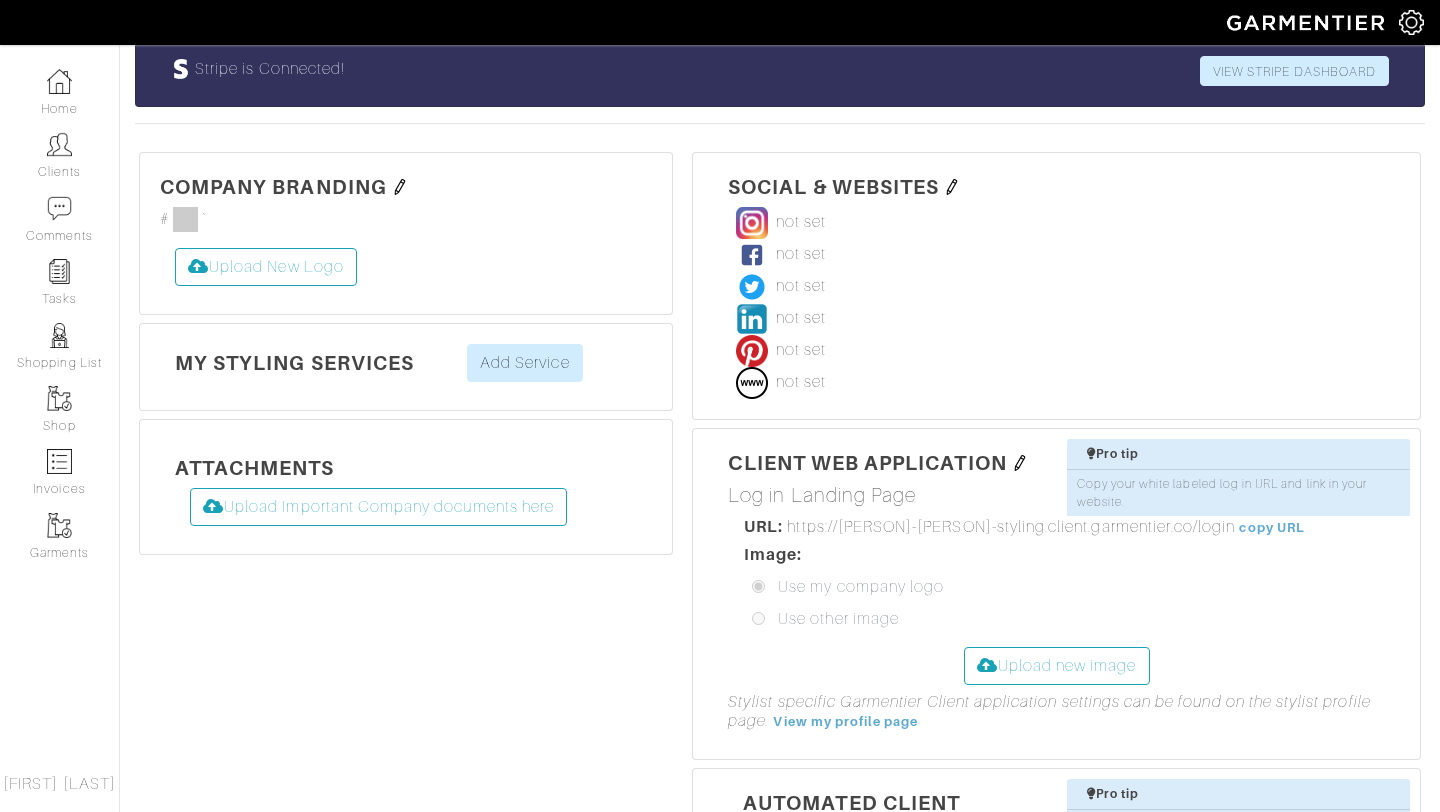 scroll, scrollTop: 280, scrollLeft: 0, axis: vertical 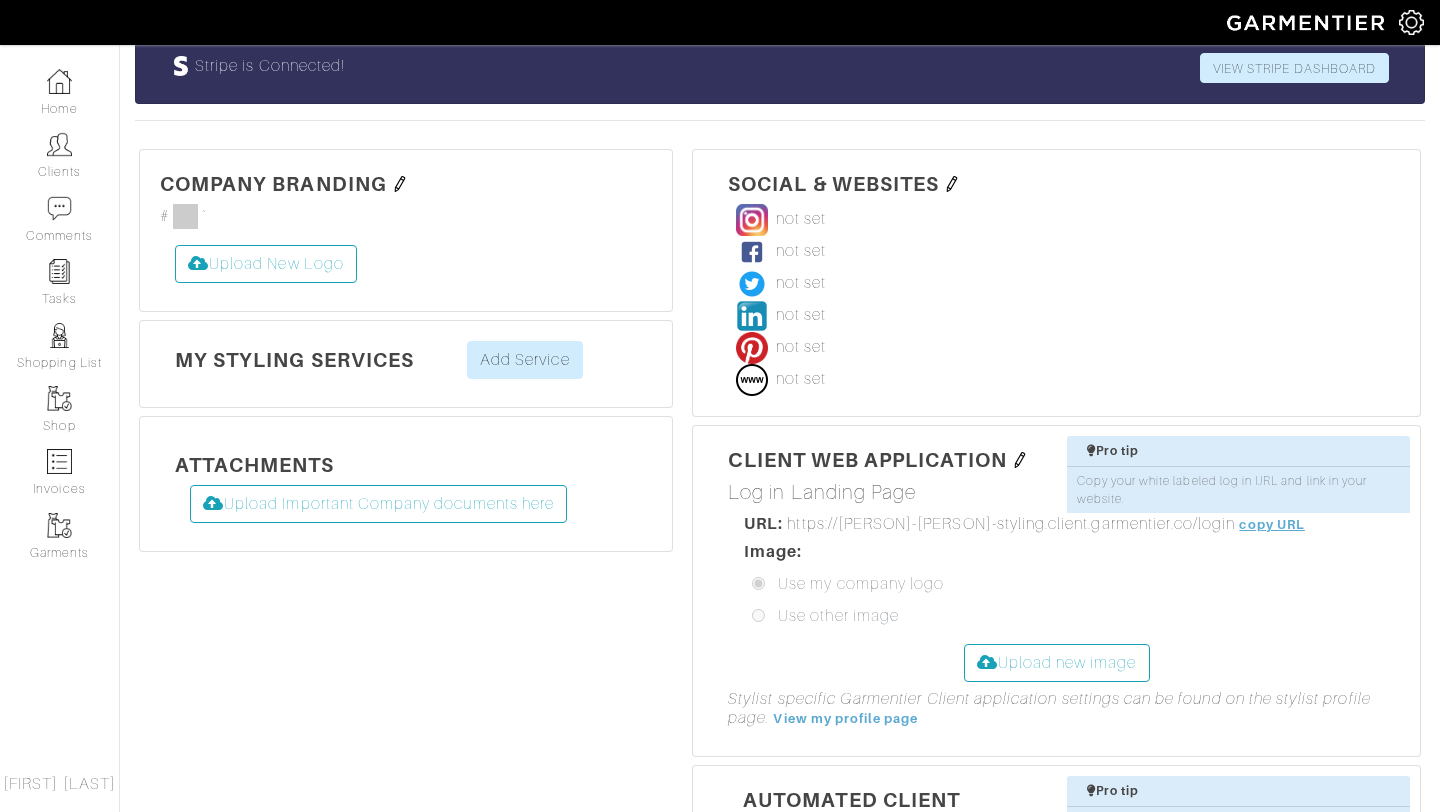 click on "copy URL" at bounding box center (1271, 524) 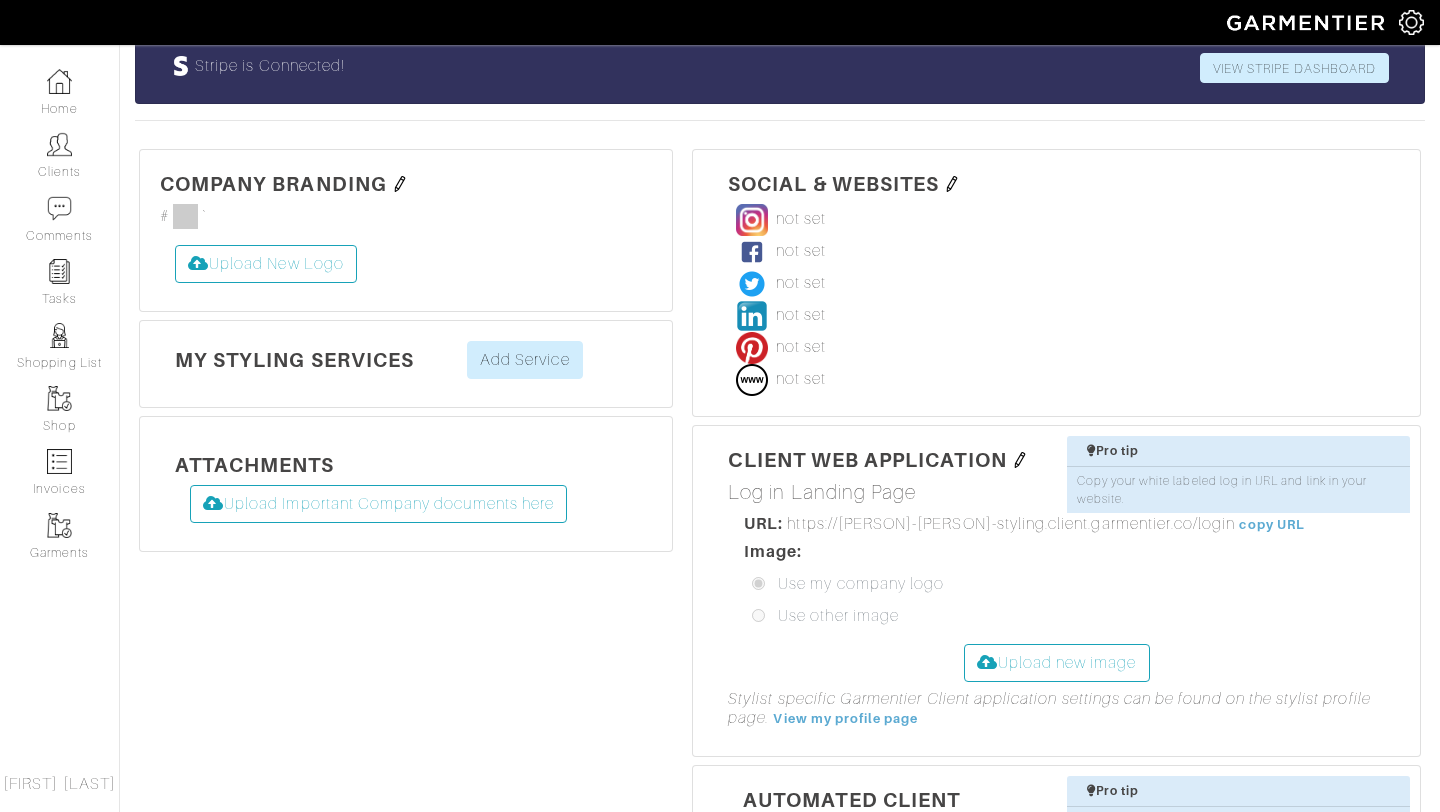 click at bounding box center (1020, 460) 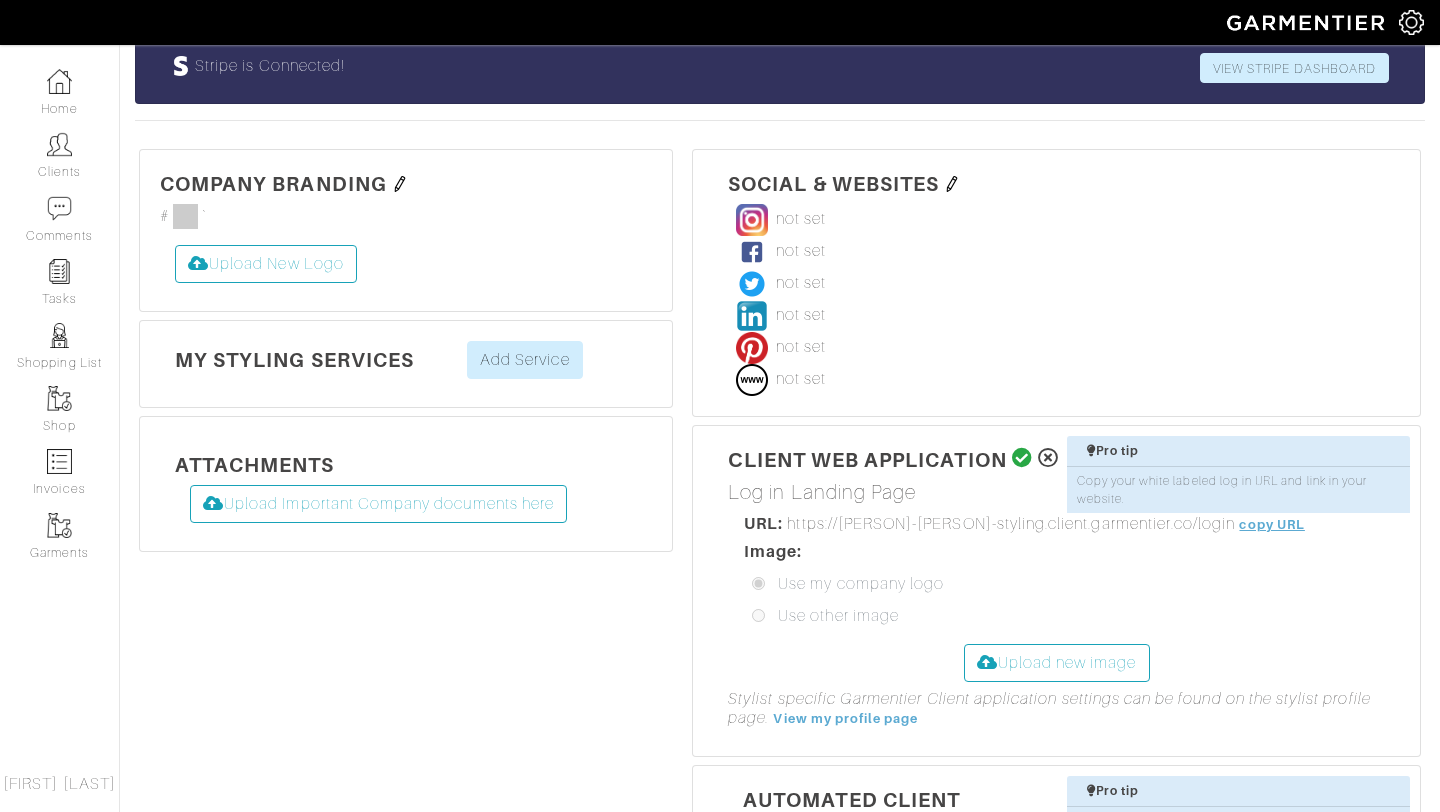 click on "copy URL" at bounding box center [1271, 524] 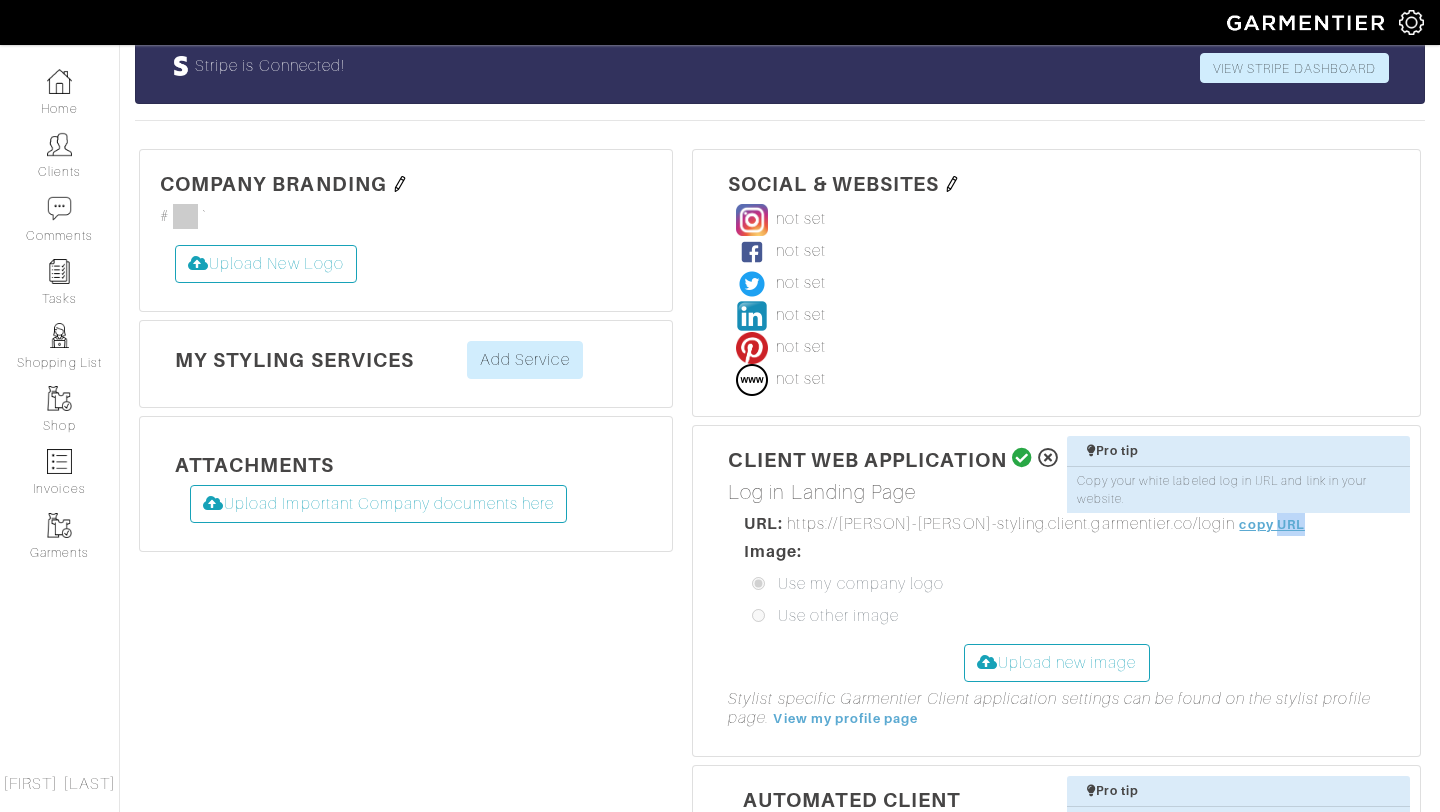 click on "copy URL" at bounding box center [1271, 524] 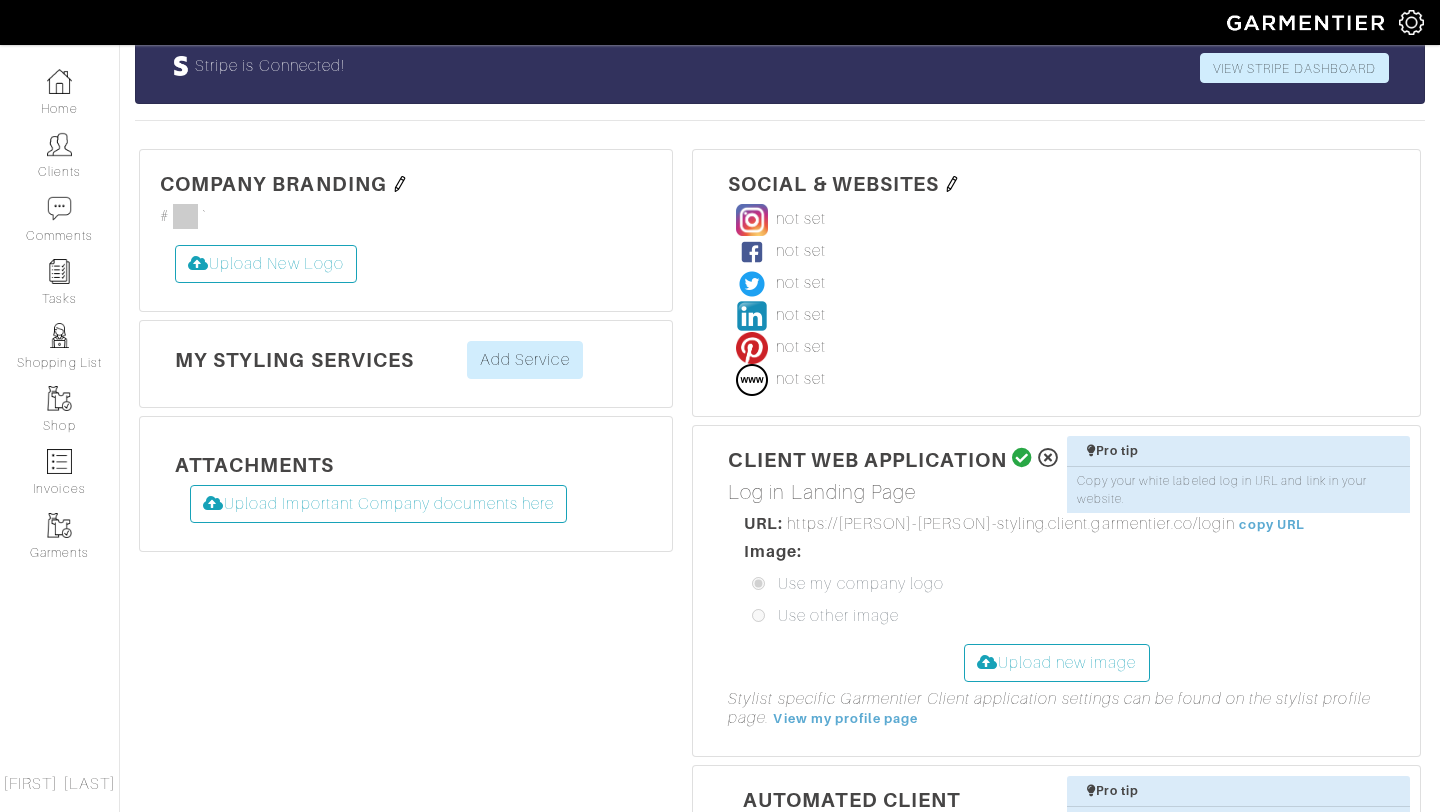 click on "Сlient Web Application" at bounding box center (1056, 459) 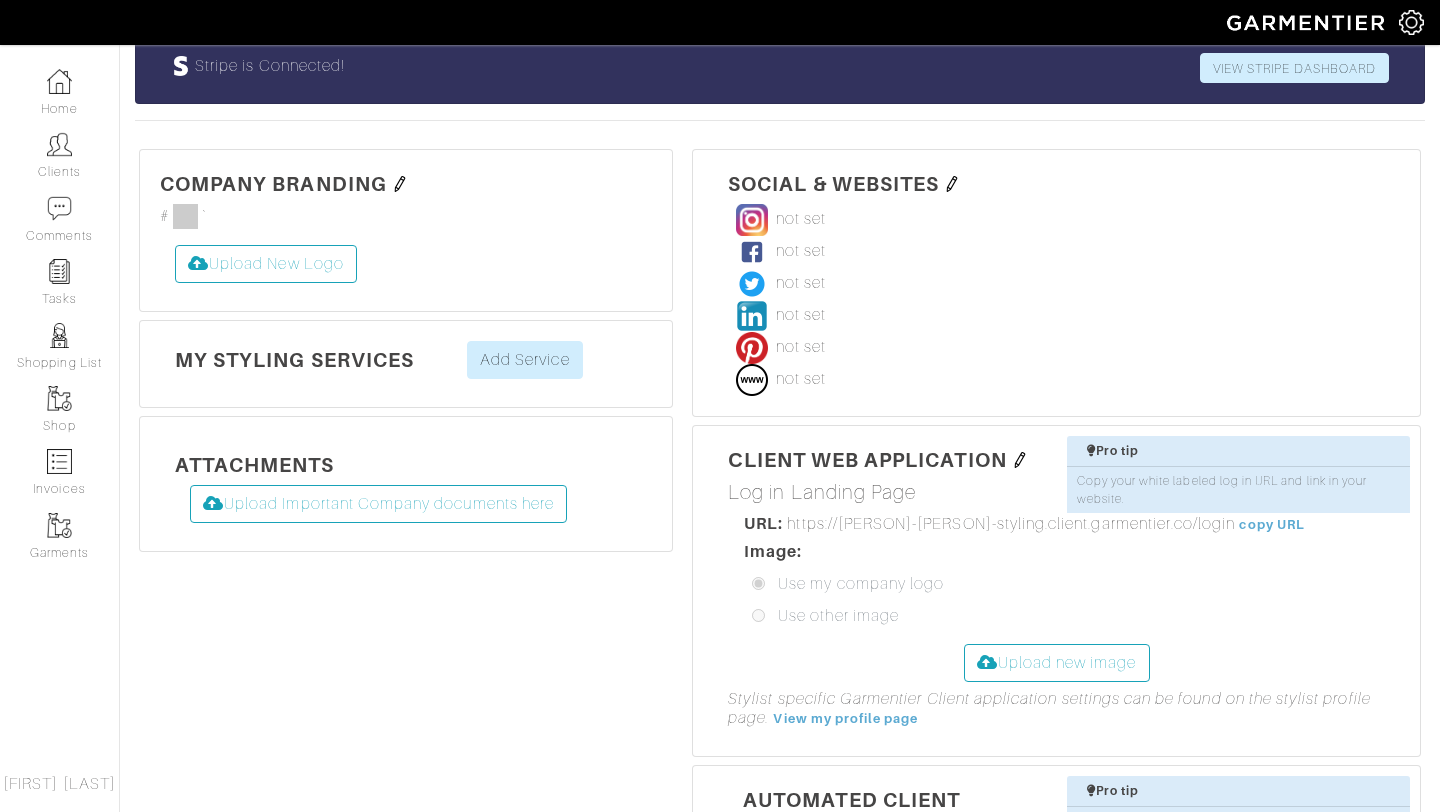 click at bounding box center [1020, 460] 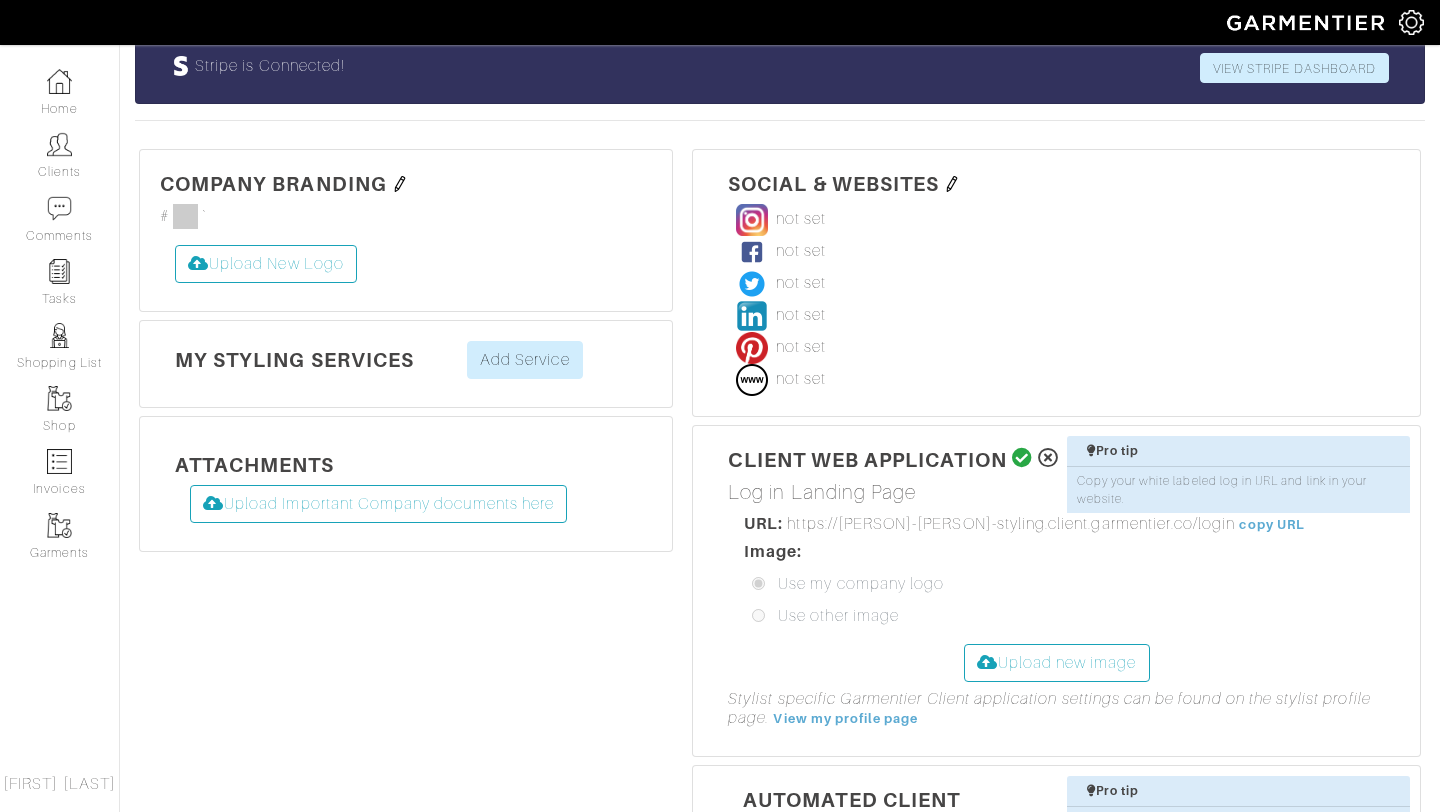 click at bounding box center [1022, 458] 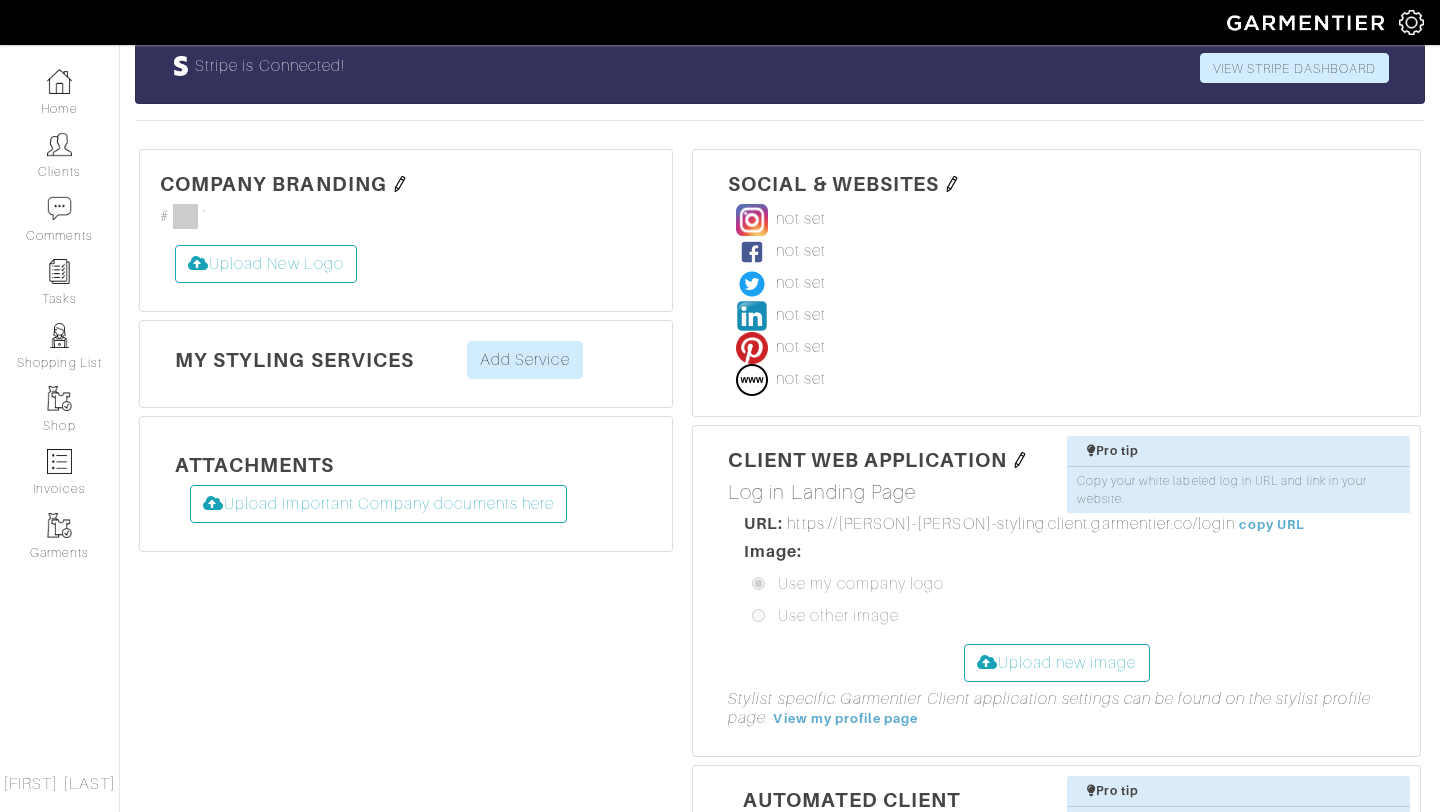 click on "https://[PERSON]-[PERSON]-styling.client.garmentier.co/login" at bounding box center (1011, 524) 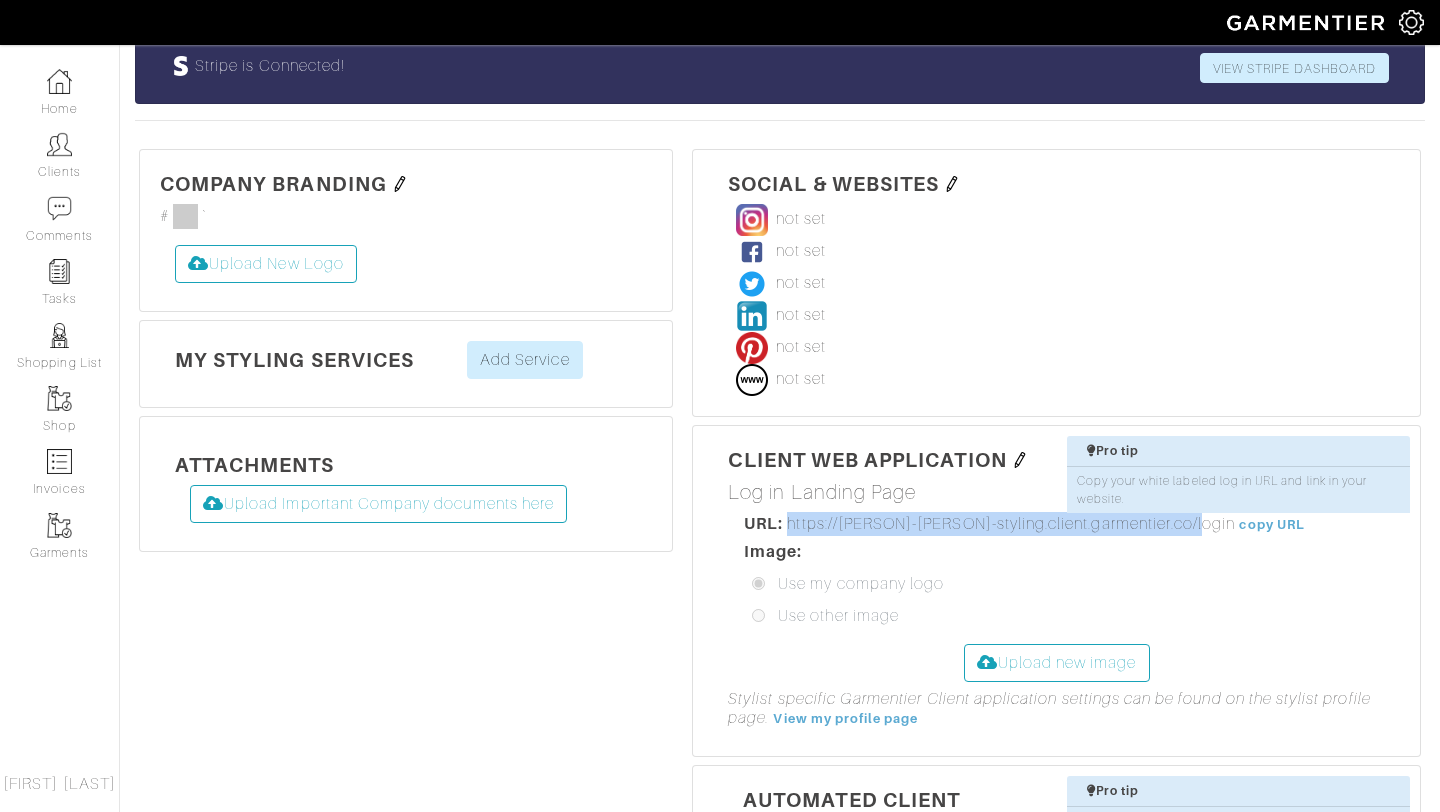 drag, startPoint x: 791, startPoint y: 518, endPoint x: 1189, endPoint y: 527, distance: 398.10175 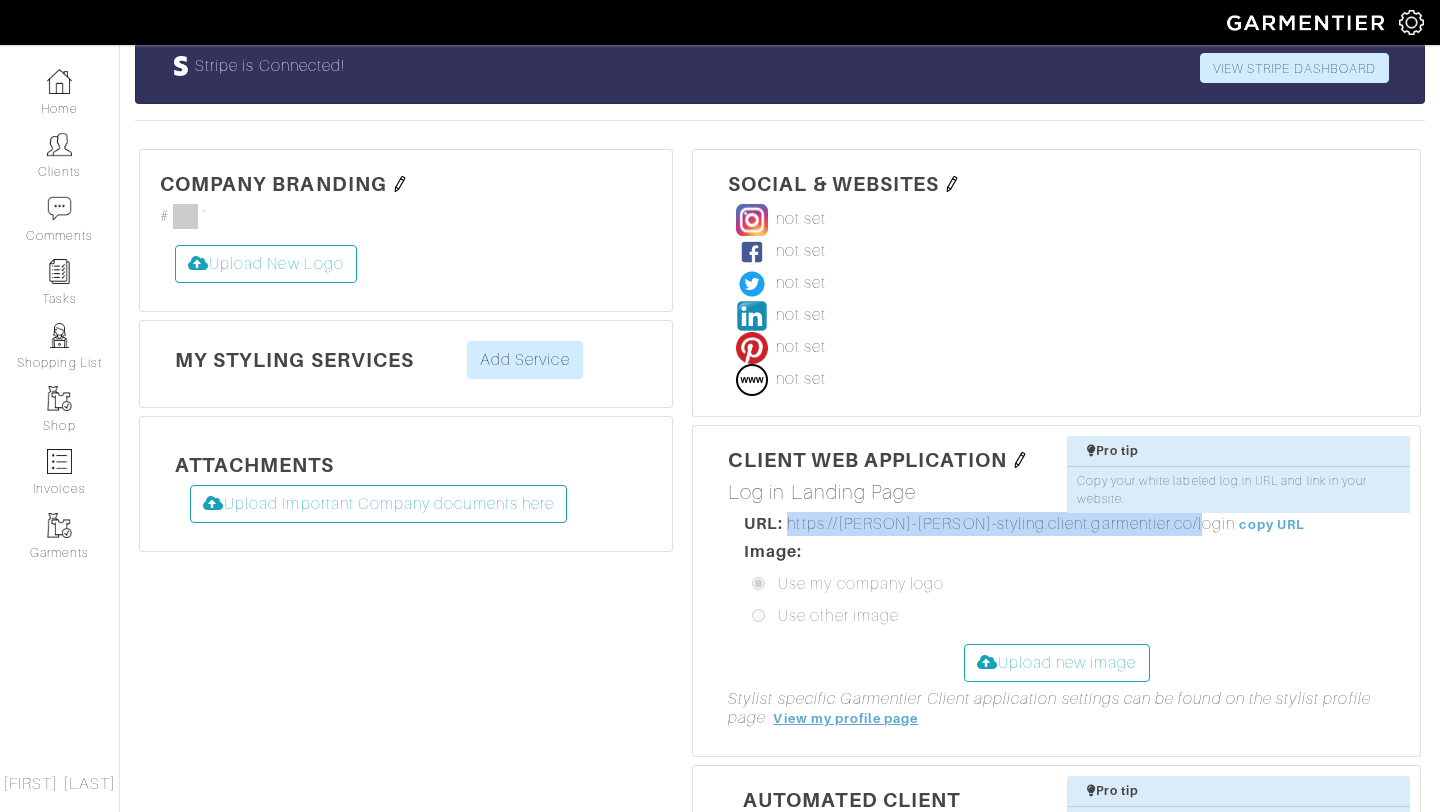 click on "View my profile page" at bounding box center [845, 718] 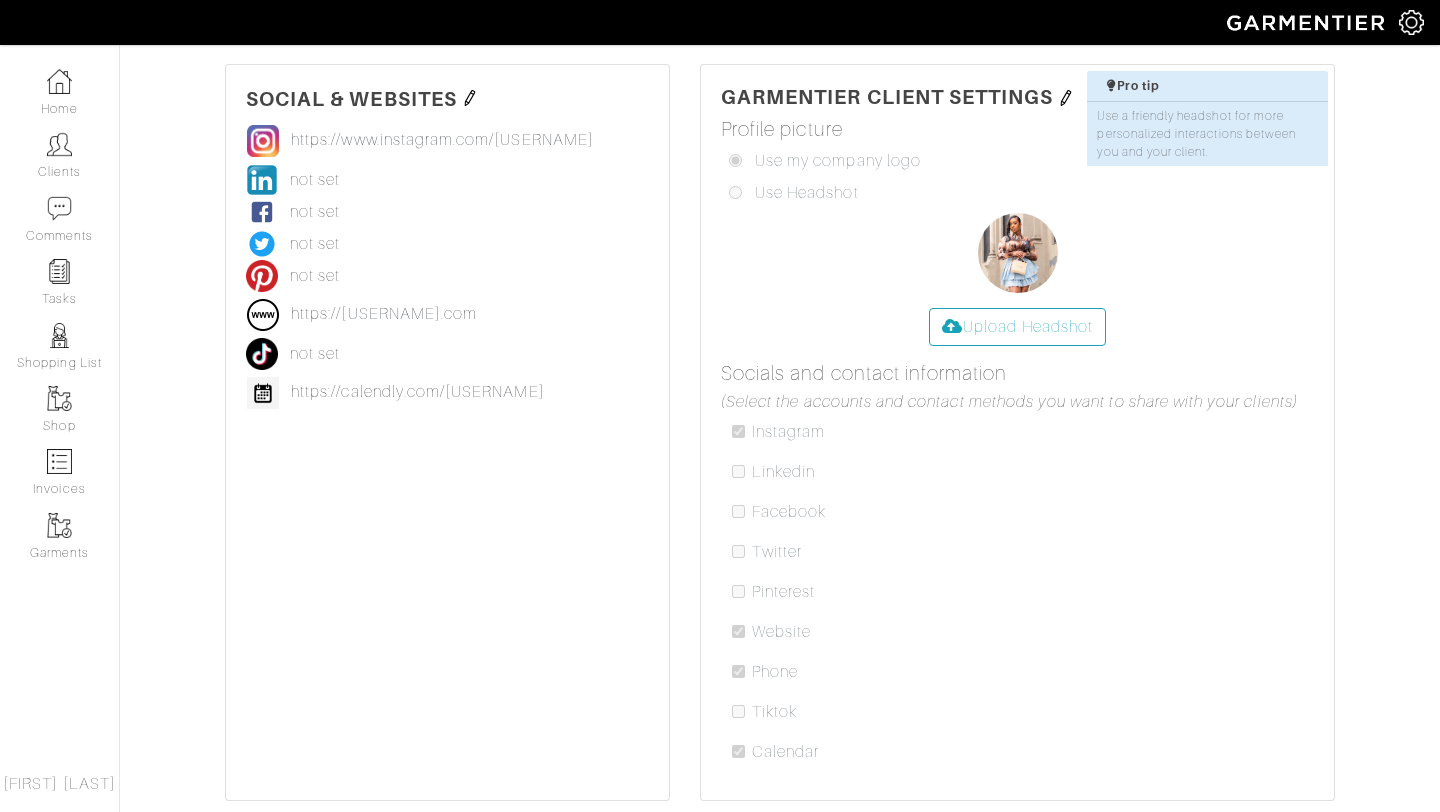 scroll, scrollTop: 286, scrollLeft: 0, axis: vertical 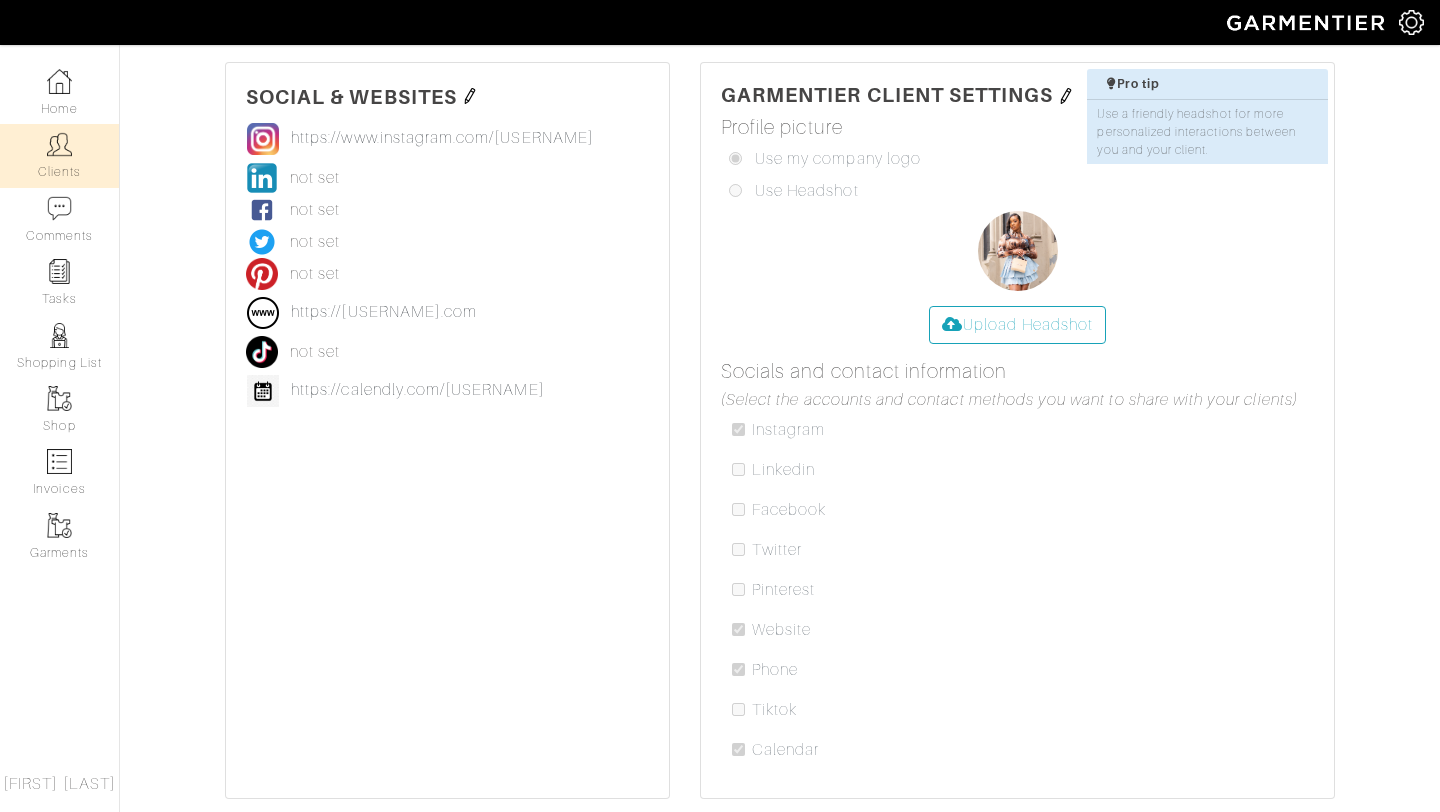 click on "Clients" at bounding box center [59, 155] 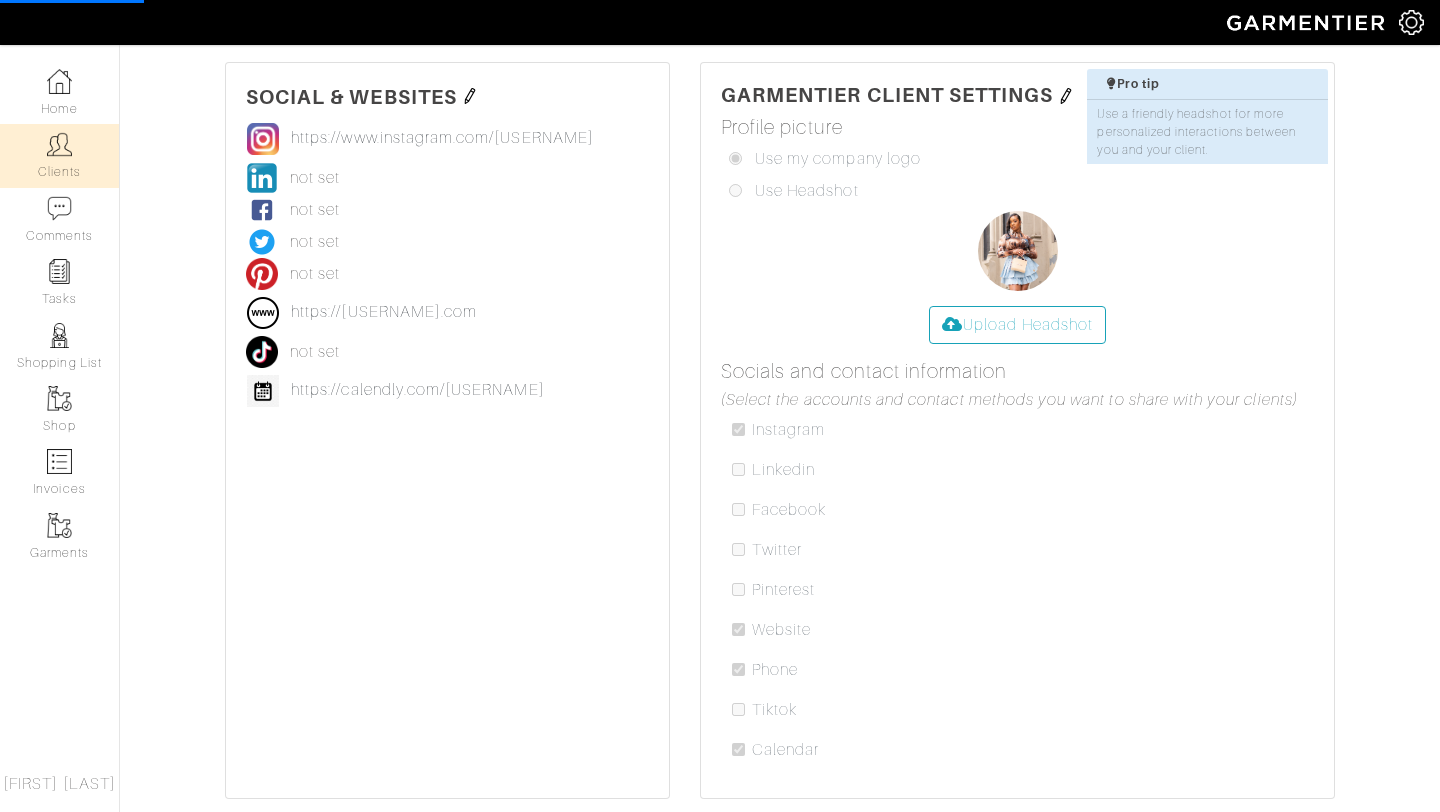 scroll, scrollTop: 0, scrollLeft: 0, axis: both 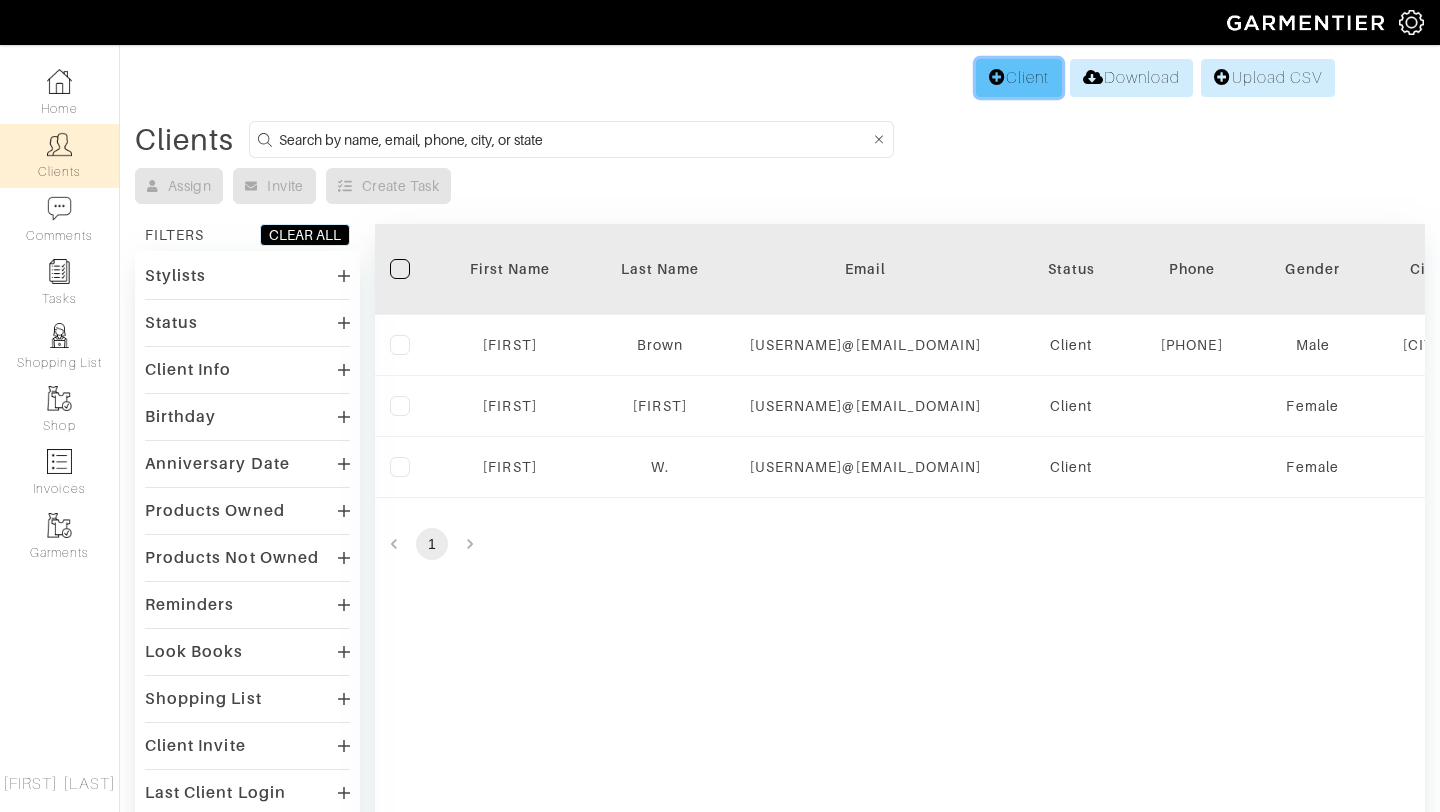 click on "Client" at bounding box center (1019, 78) 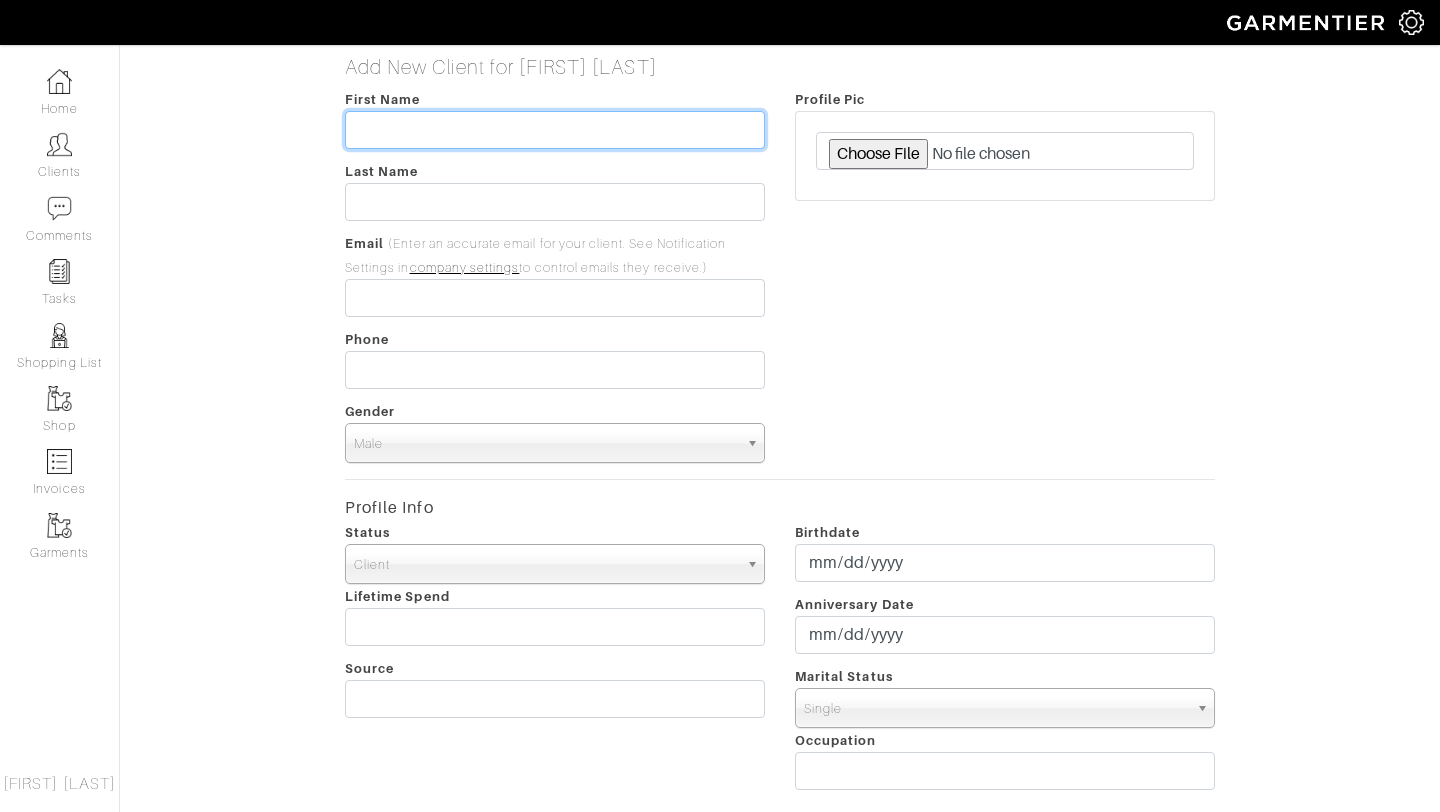 click at bounding box center [555, 130] 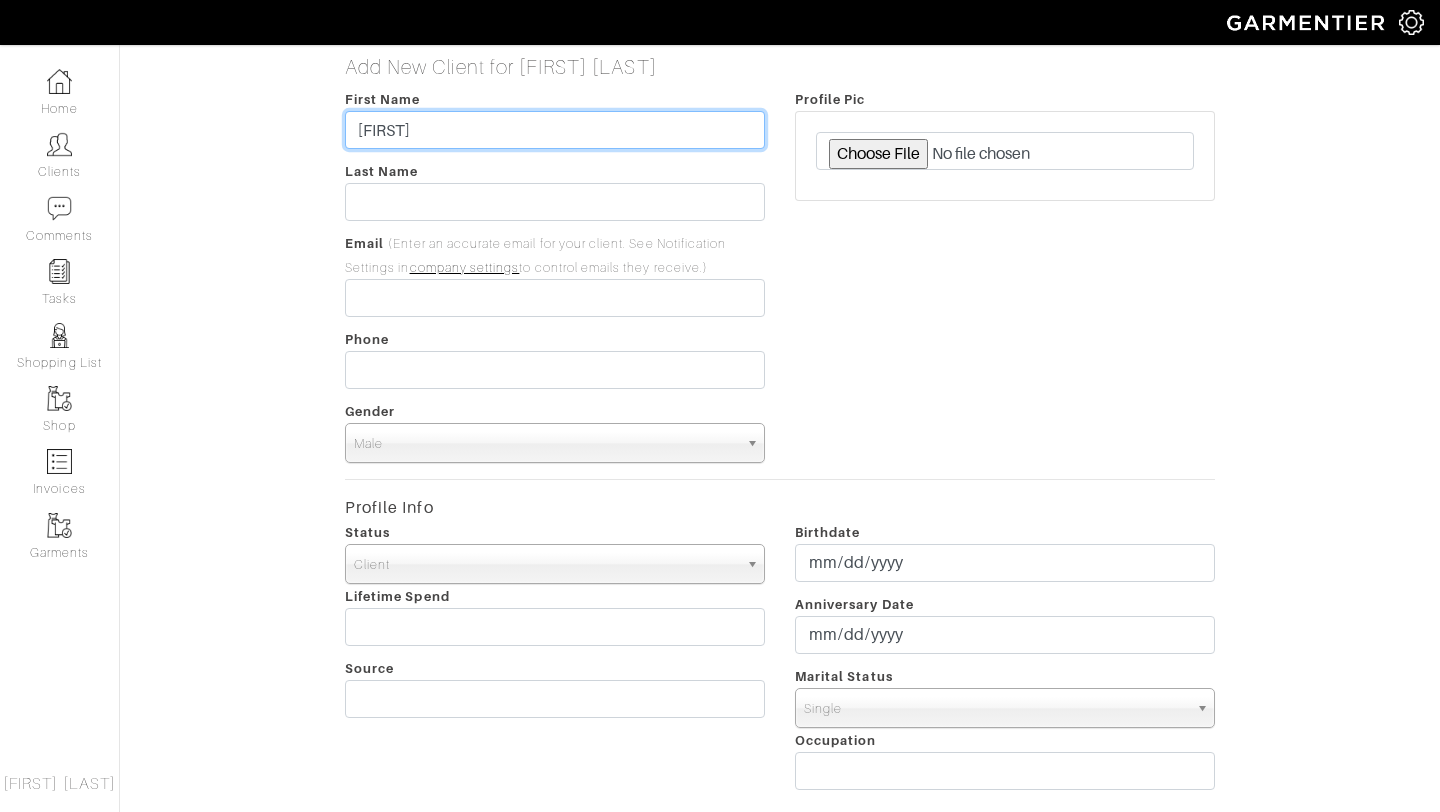 type on "[FIRST]" 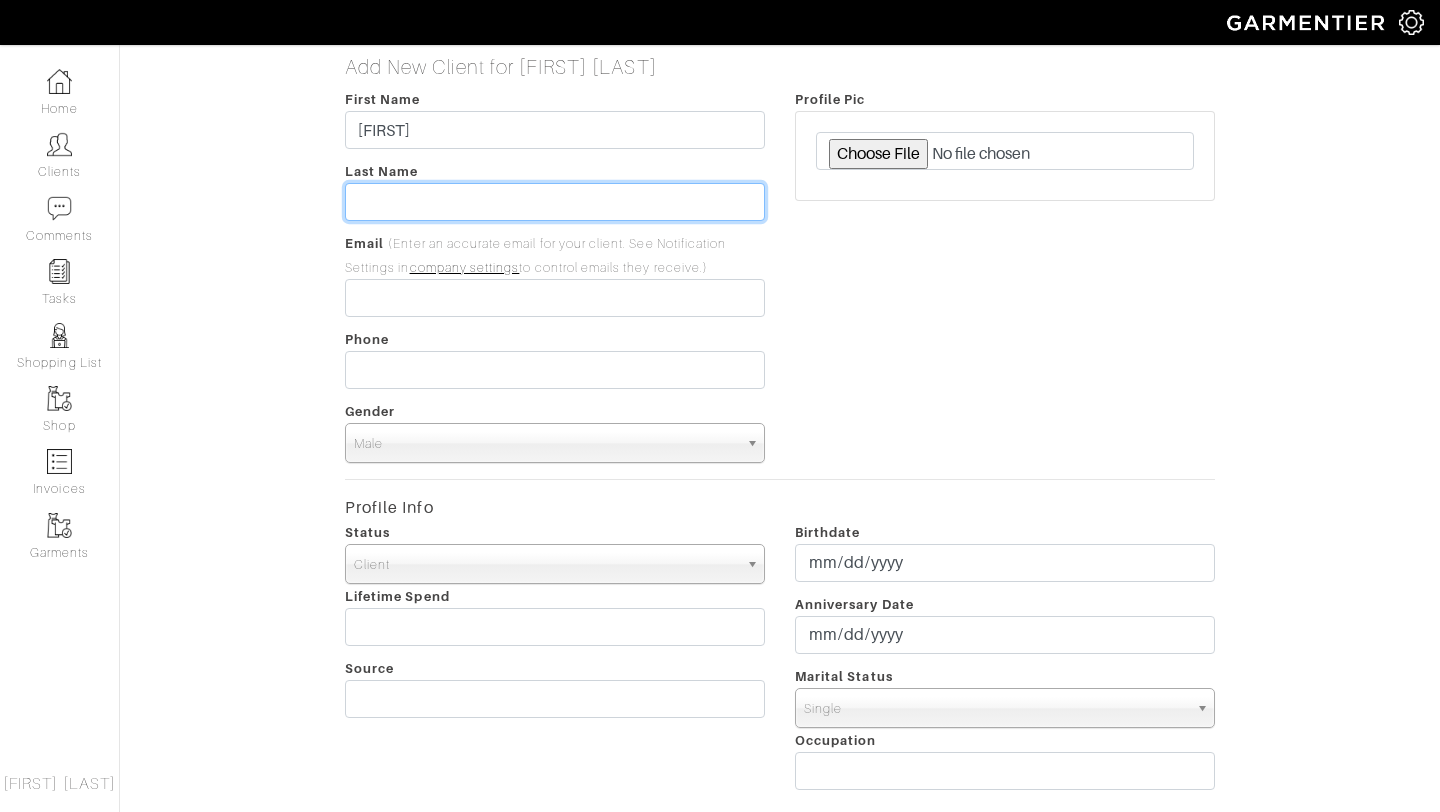 click at bounding box center [555, 202] 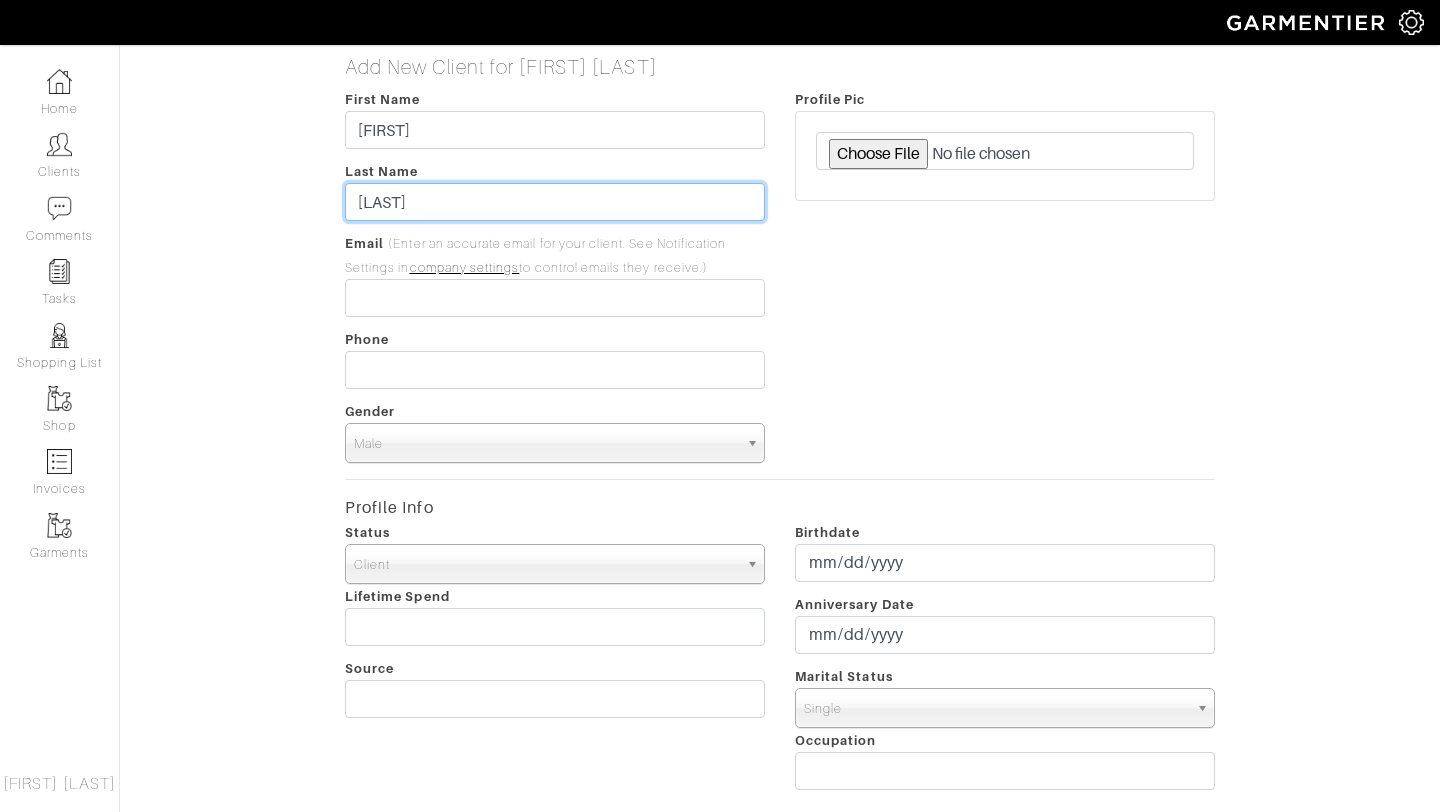 type on "[LAST]" 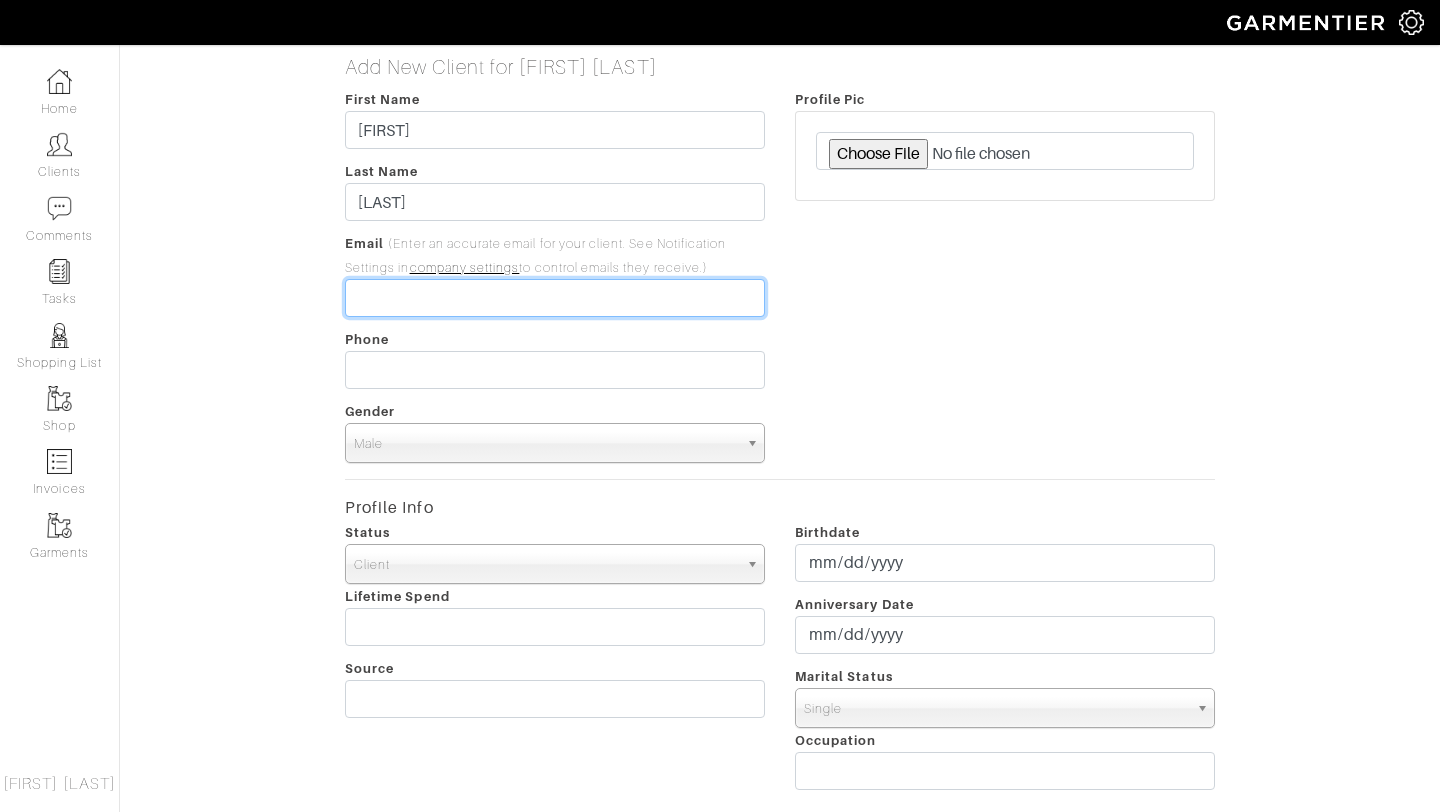 click at bounding box center (555, 298) 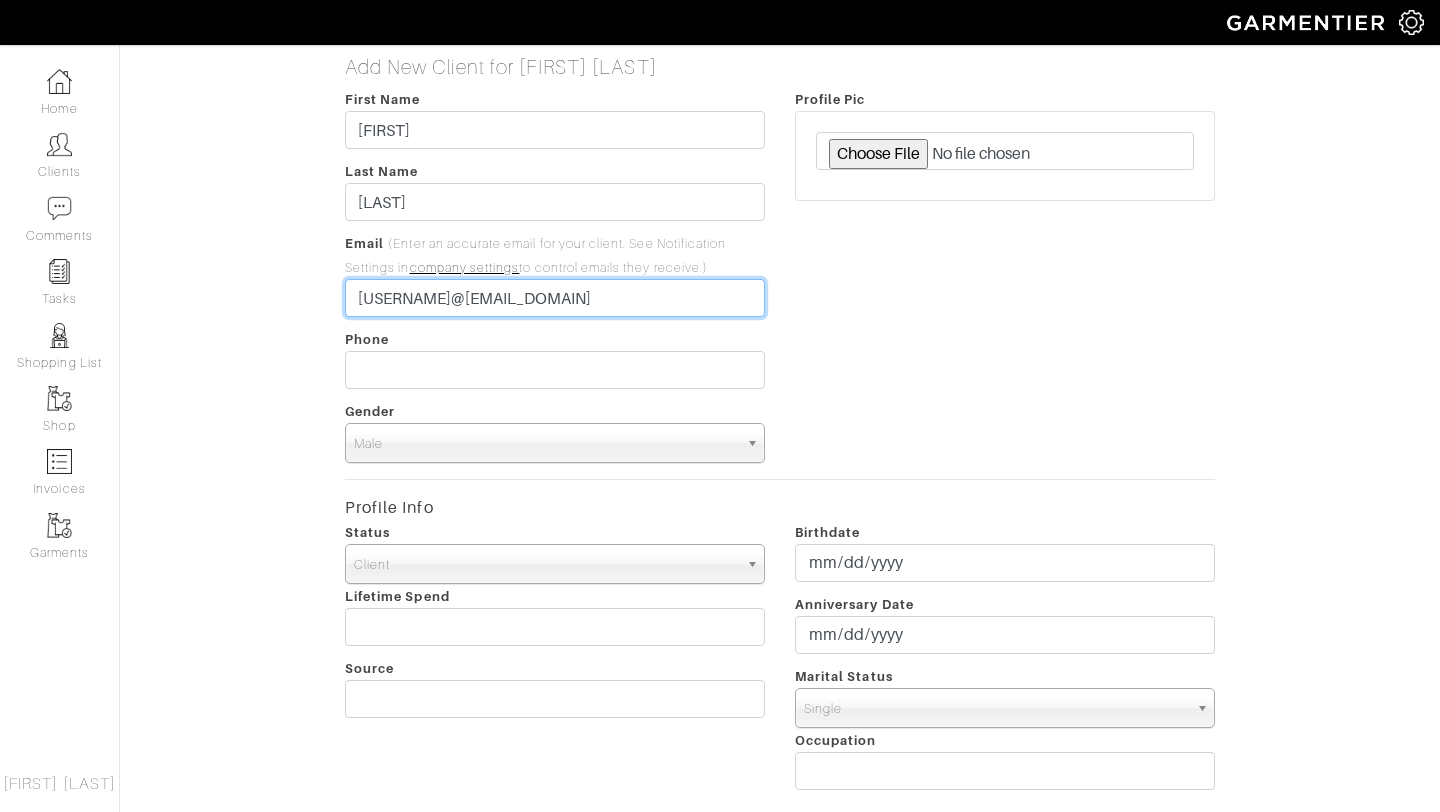 type on "[USERNAME]@[EMAIL_DOMAIN]" 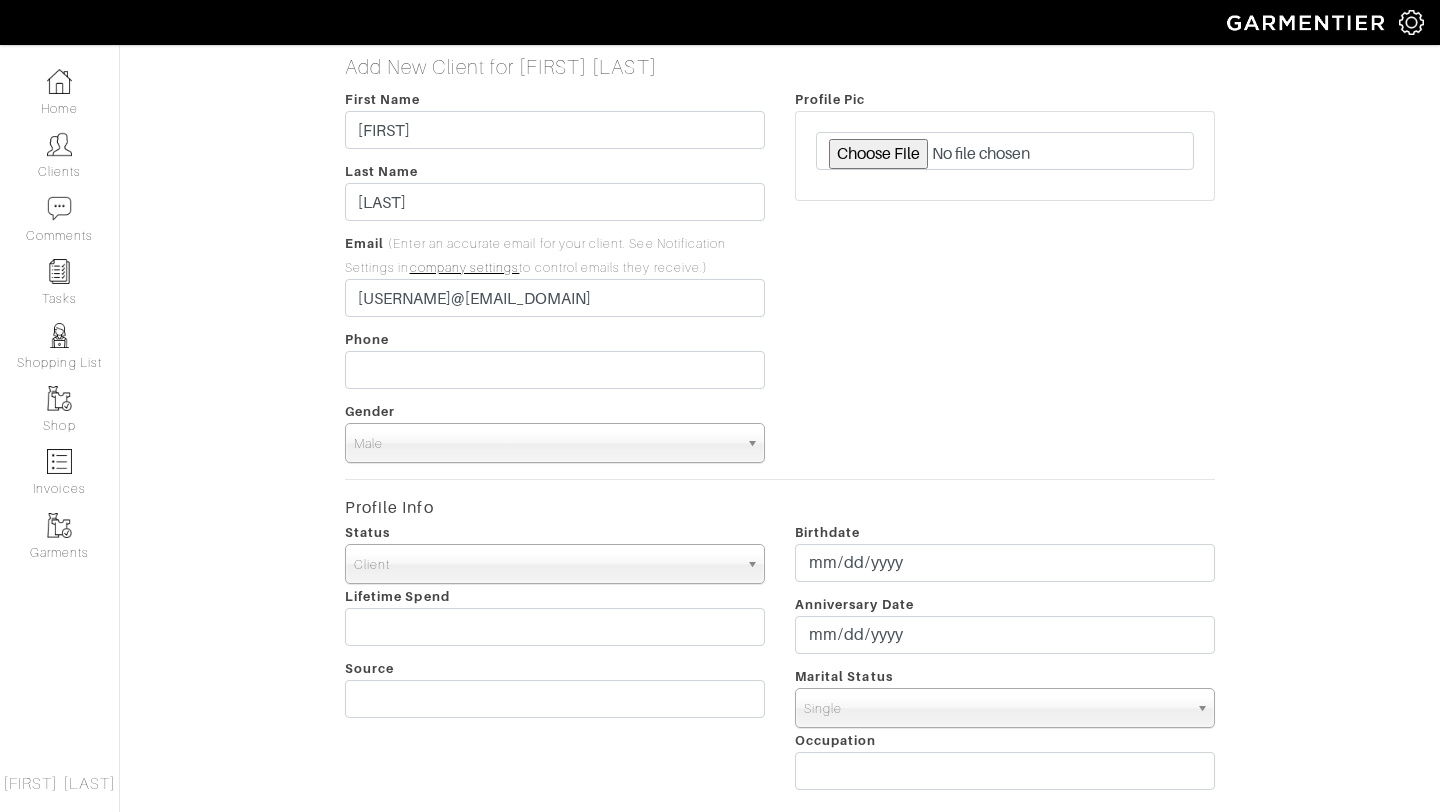 click on "Male" at bounding box center [546, 444] 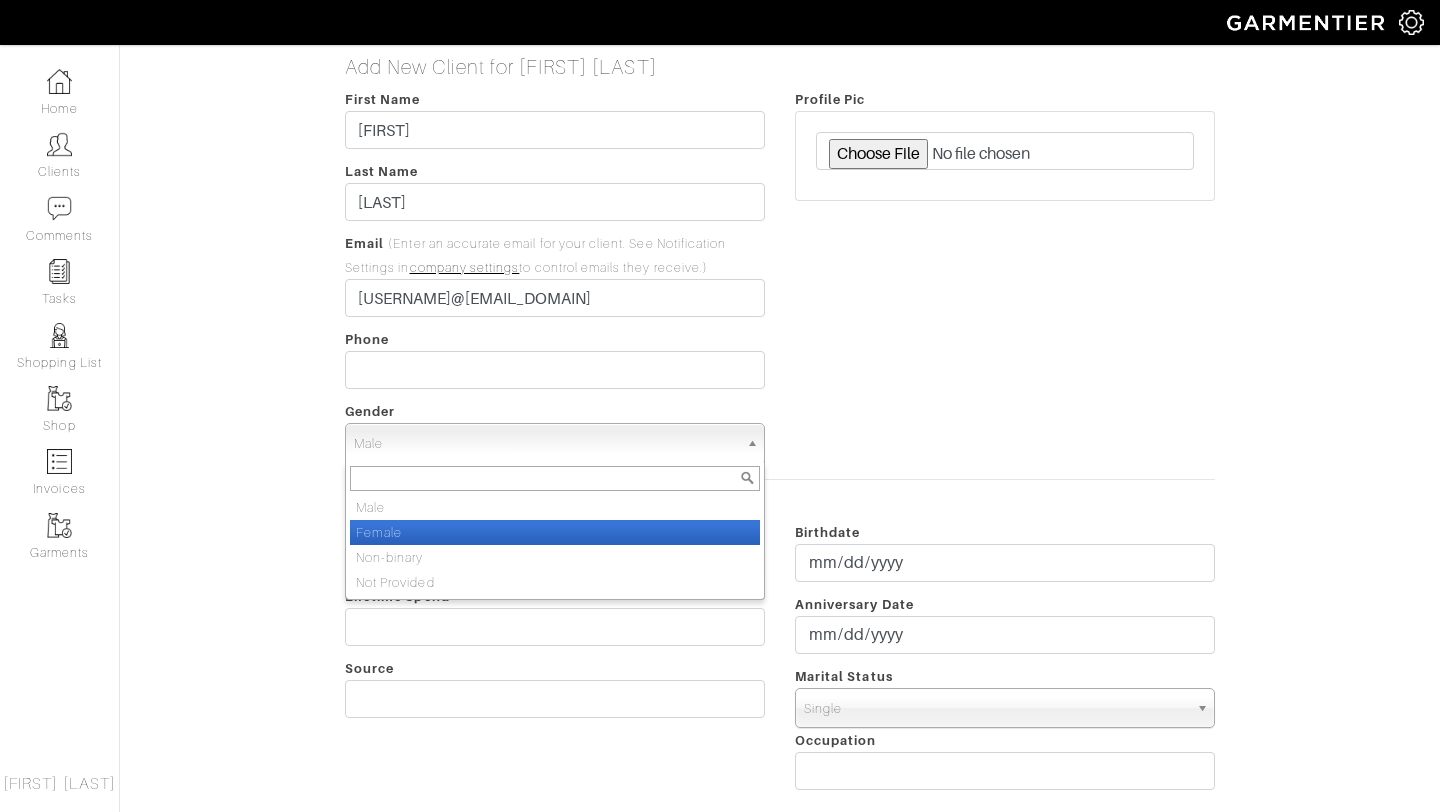 click on "Female" at bounding box center (555, 532) 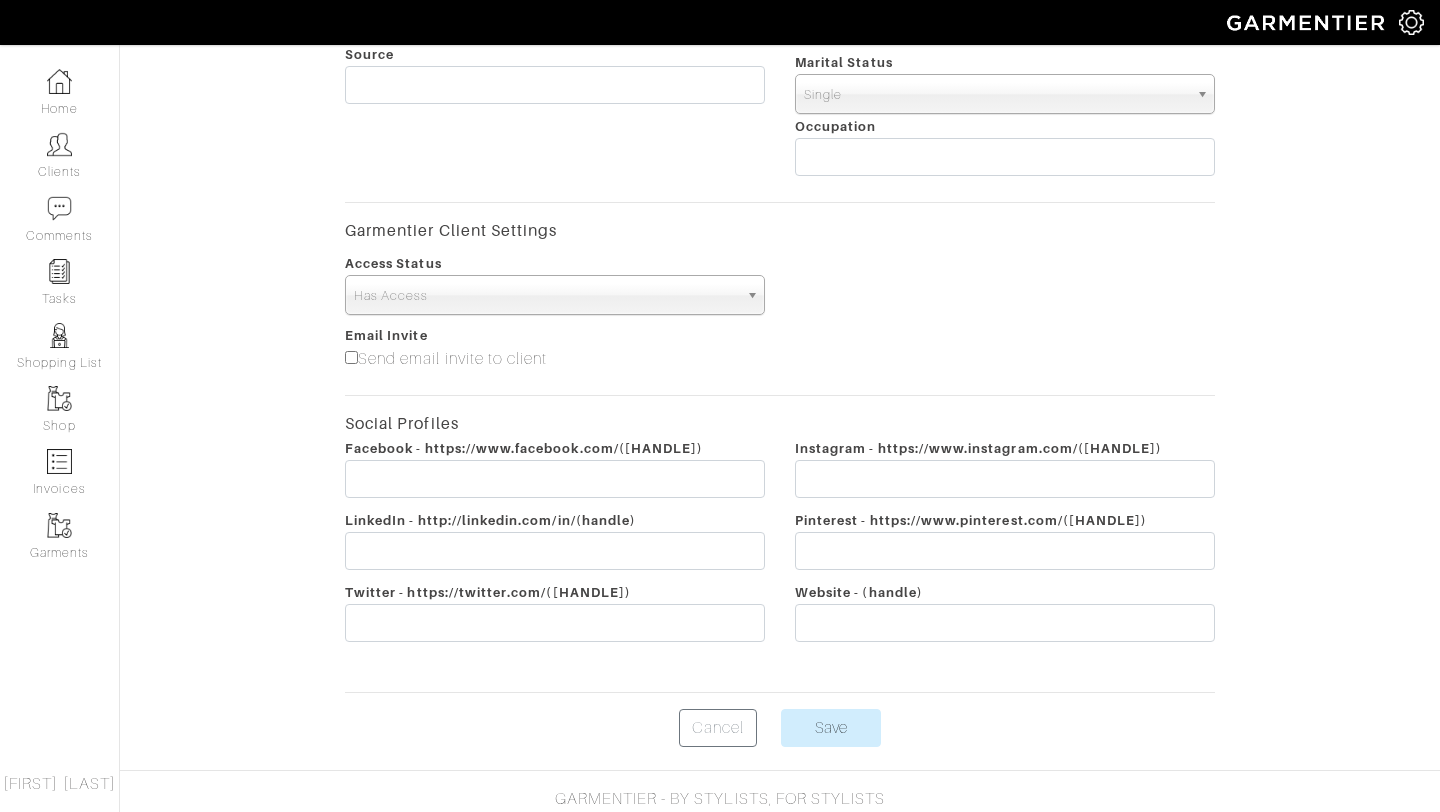 scroll, scrollTop: 645, scrollLeft: 0, axis: vertical 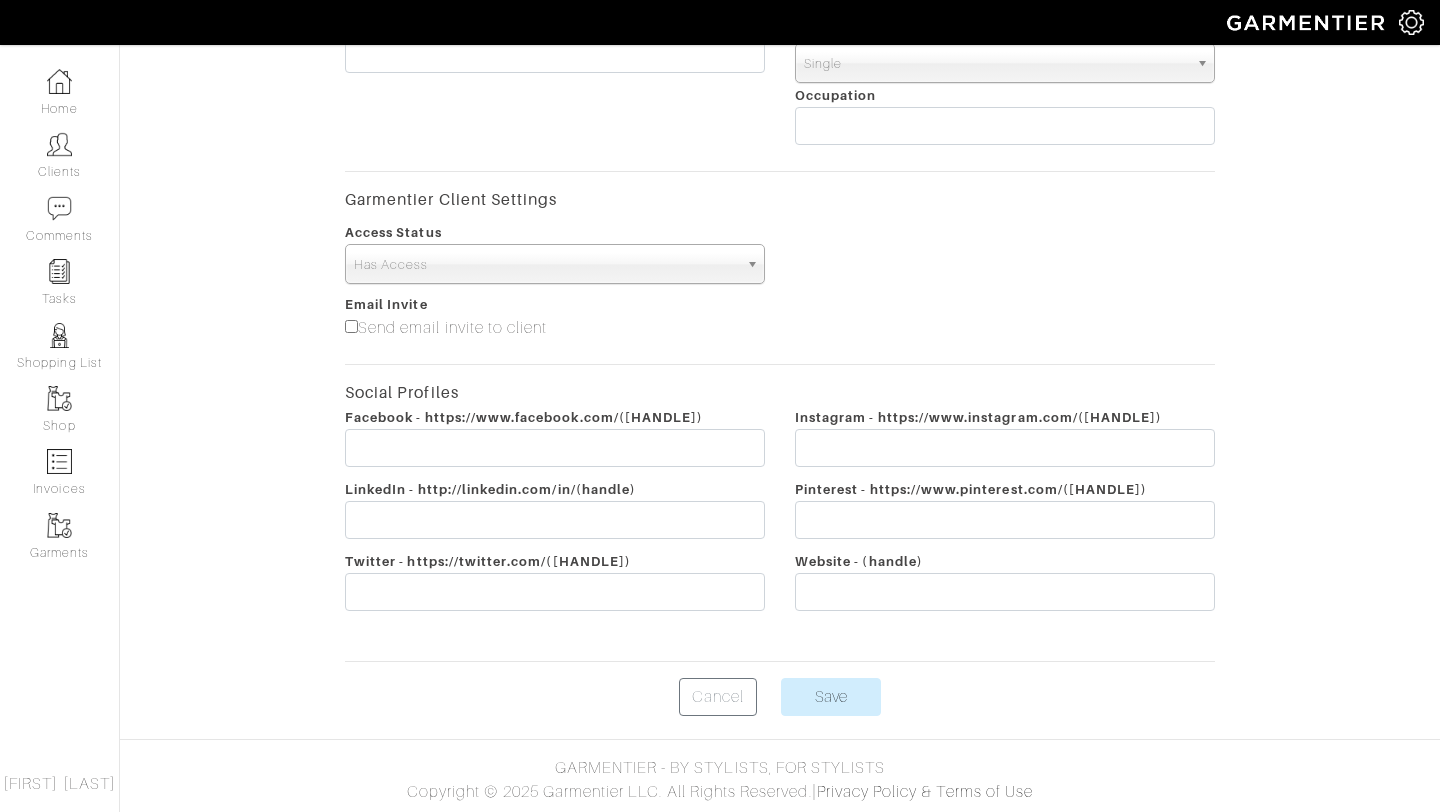 click on "Send email invite to client" at bounding box center [351, 326] 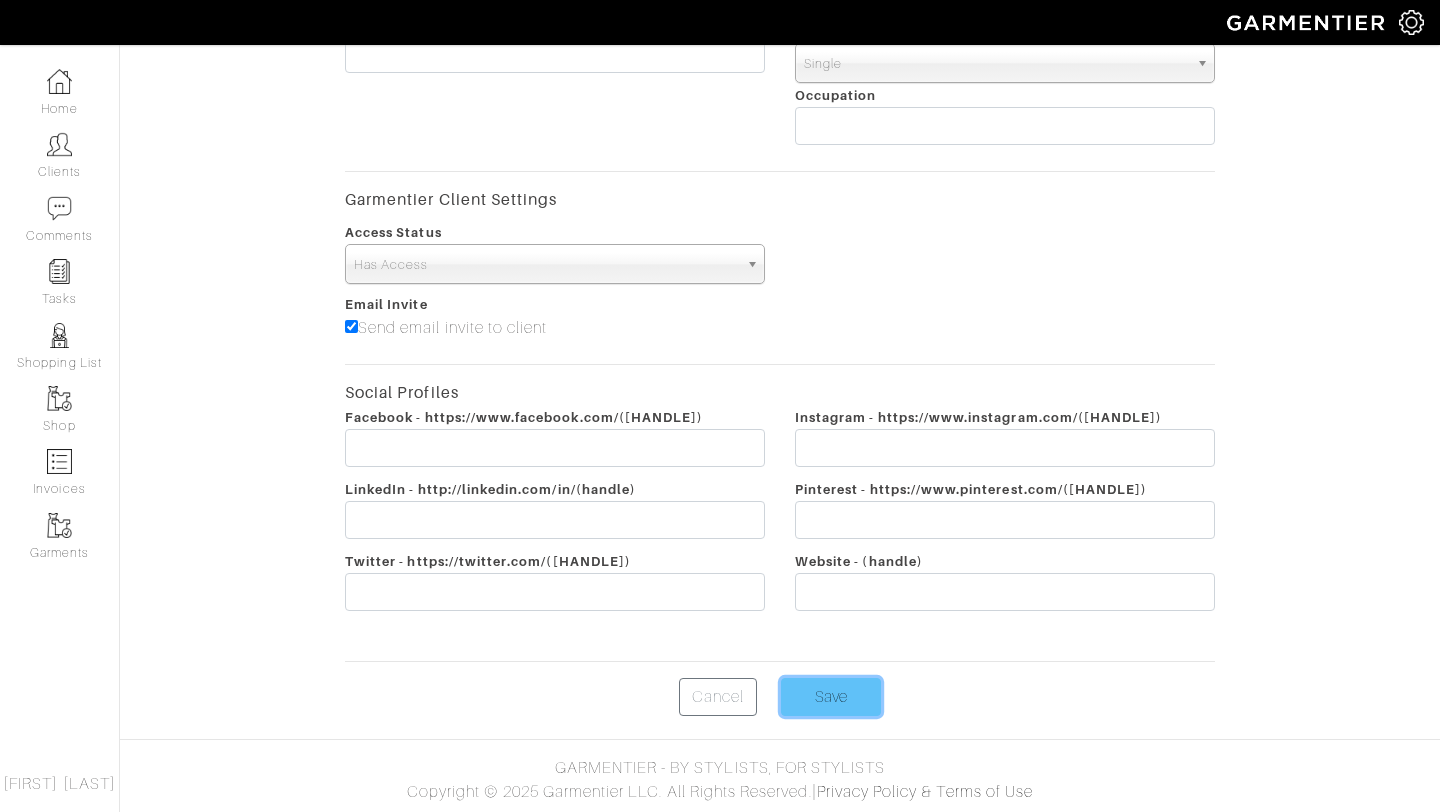 click on "Save" at bounding box center [831, 697] 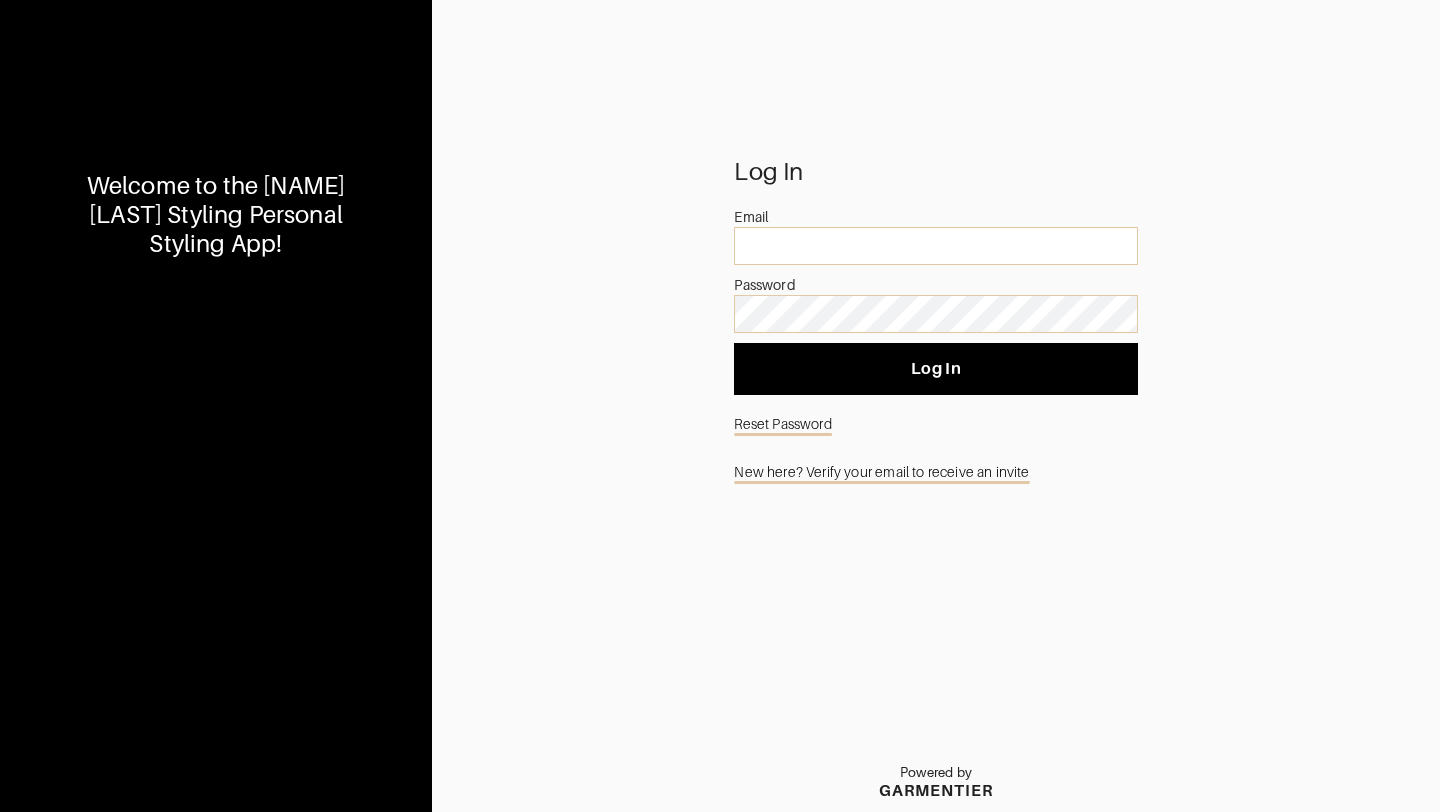 scroll, scrollTop: 0, scrollLeft: 0, axis: both 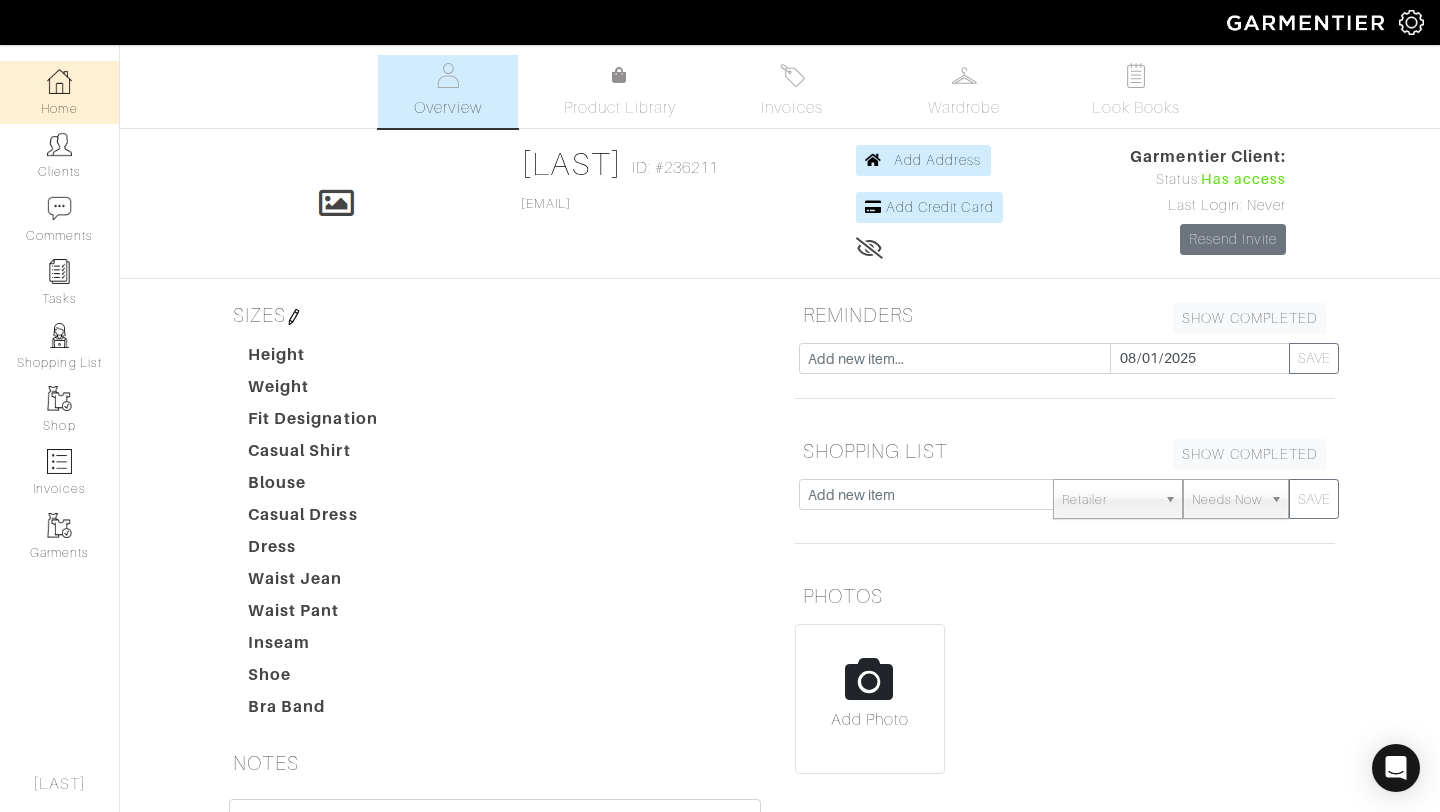click on "Home" at bounding box center (59, 92) 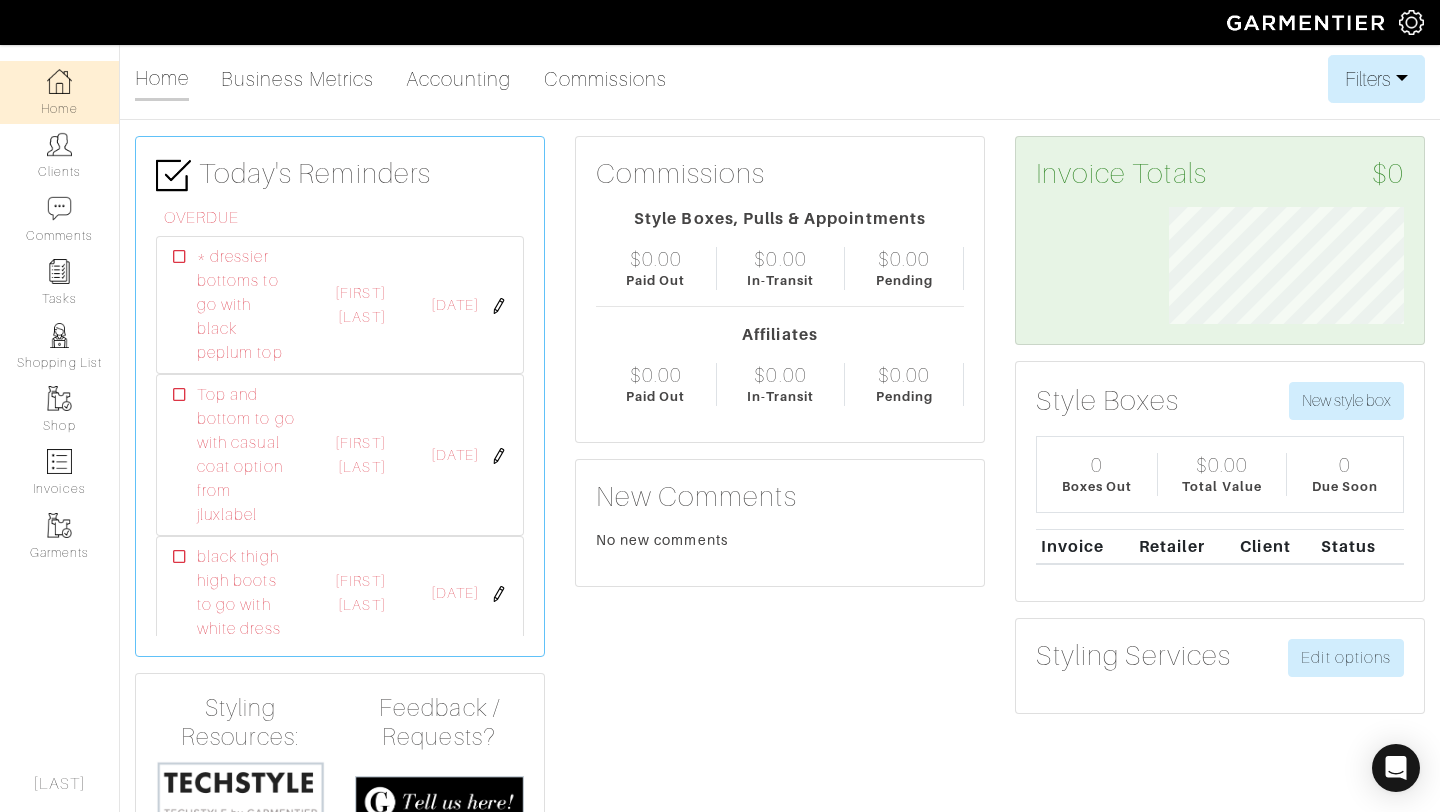 scroll, scrollTop: 999883, scrollLeft: 999734, axis: both 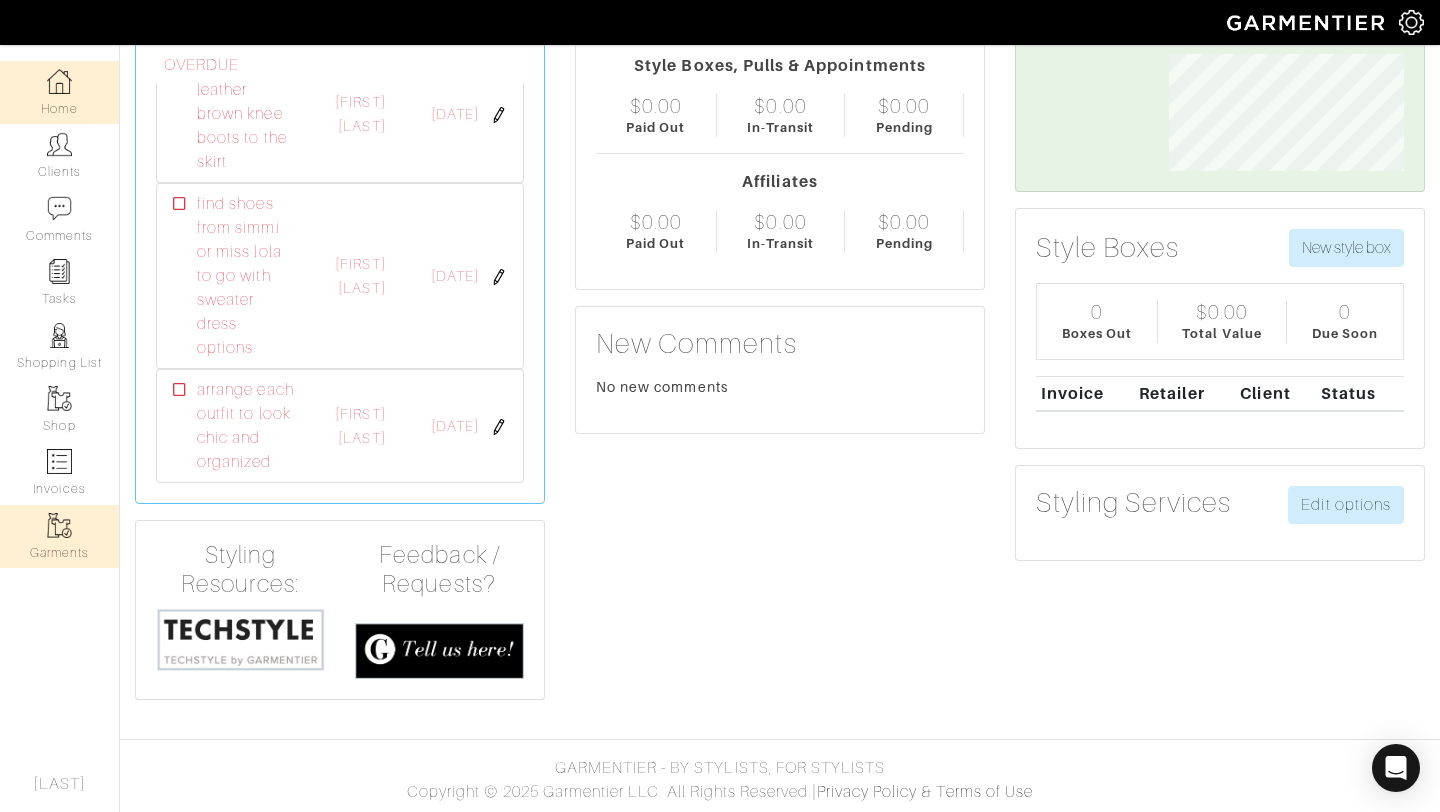 click on "Garments" at bounding box center (59, 536) 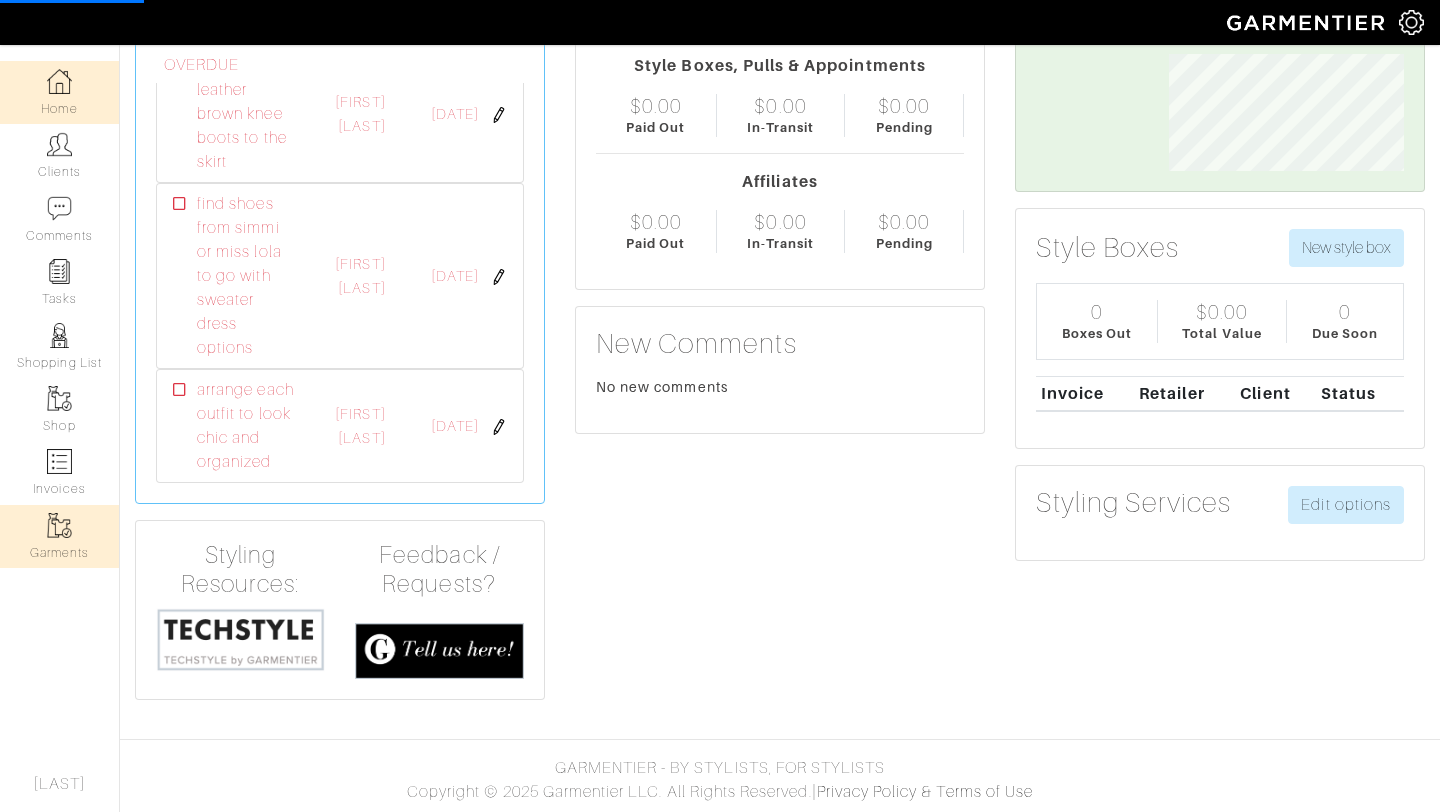 scroll, scrollTop: 0, scrollLeft: 0, axis: both 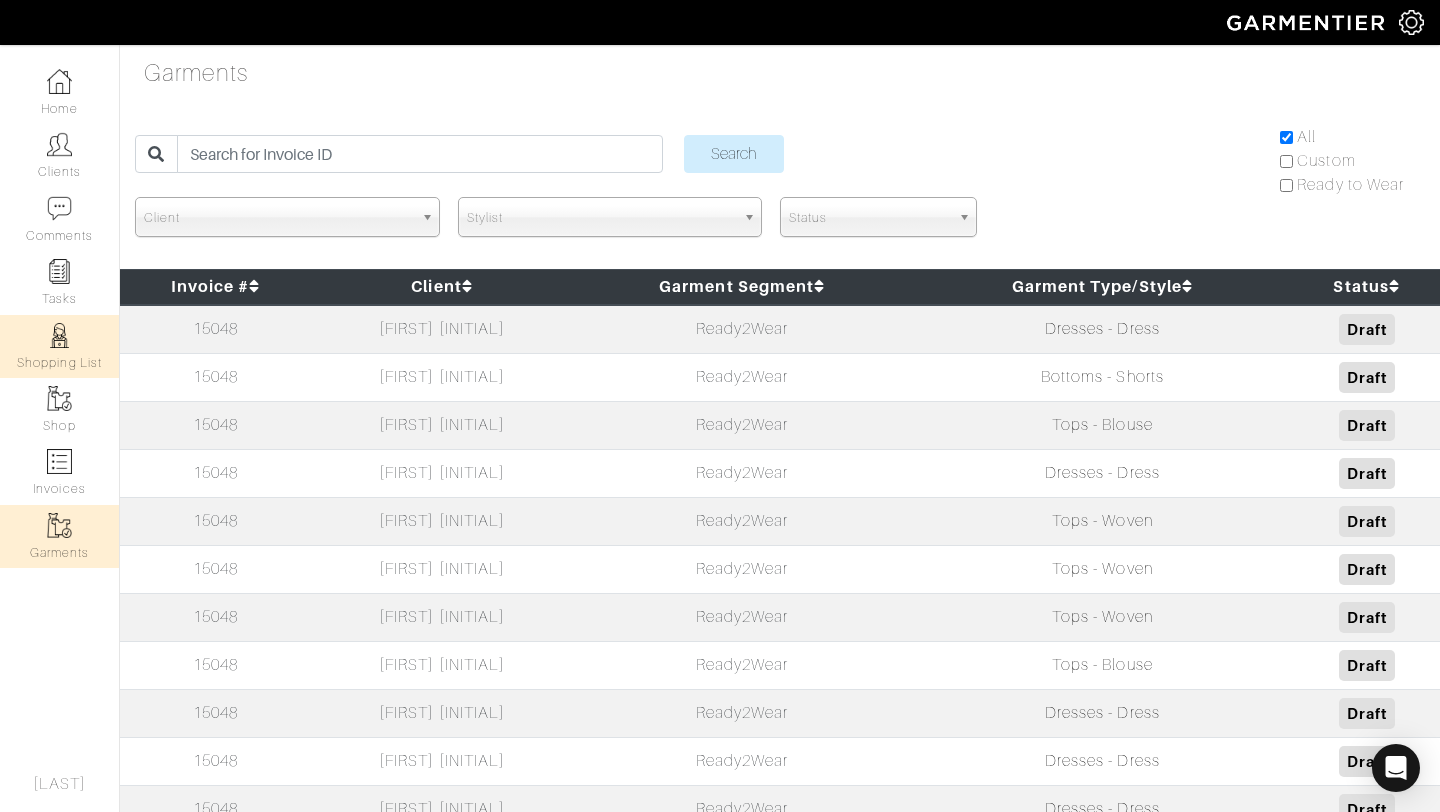 click at bounding box center (59, 335) 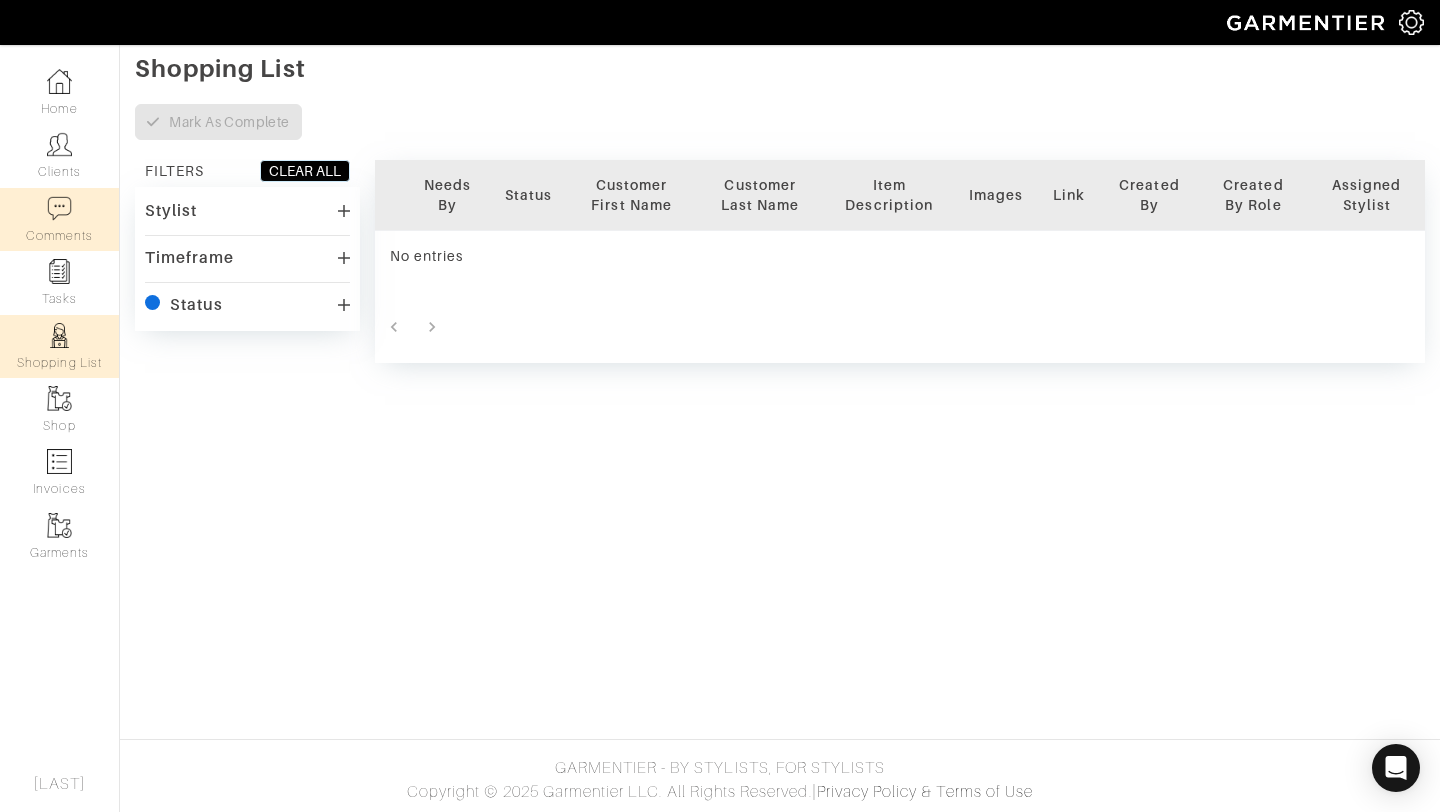 click on "Comments" at bounding box center [59, 219] 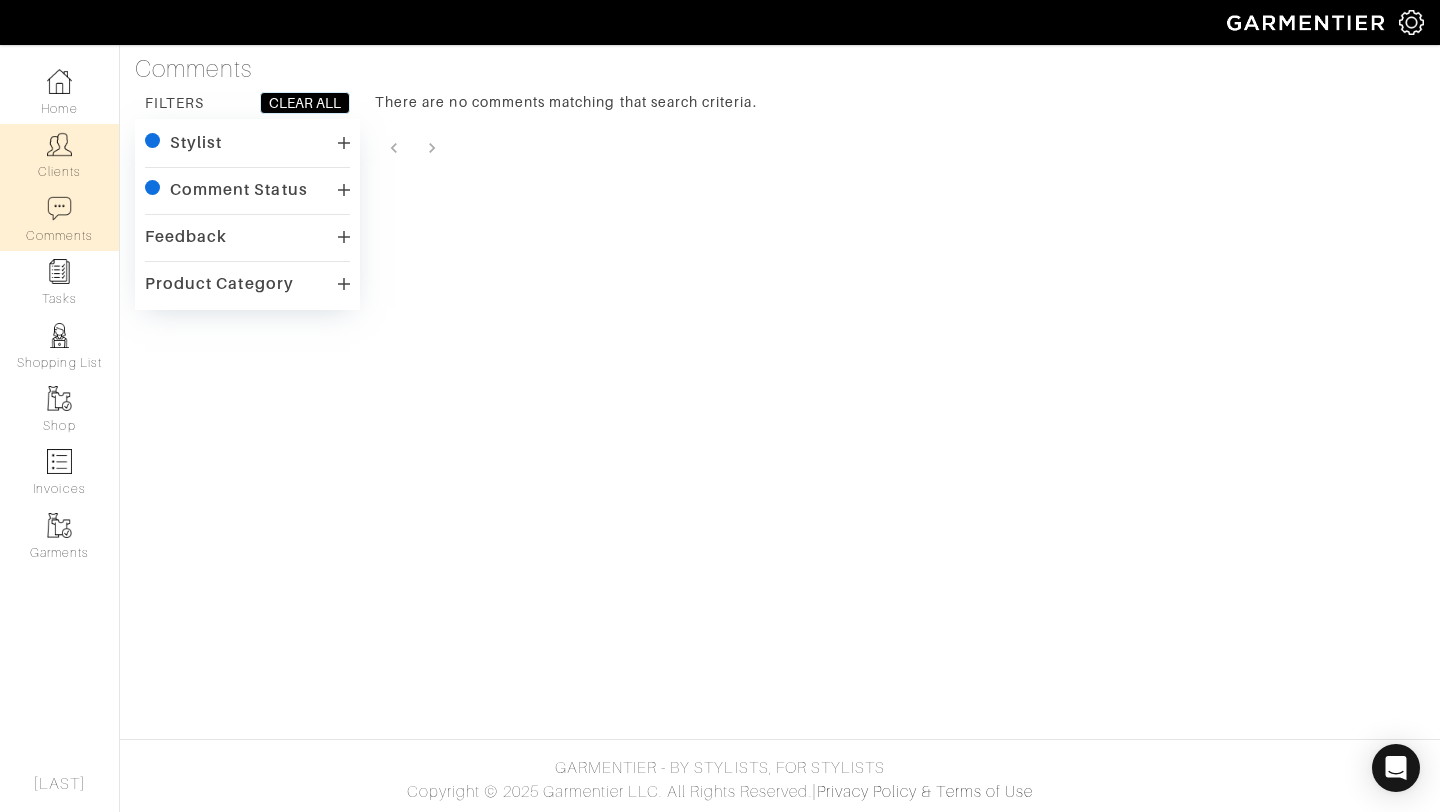 click on "Clients" at bounding box center [59, 155] 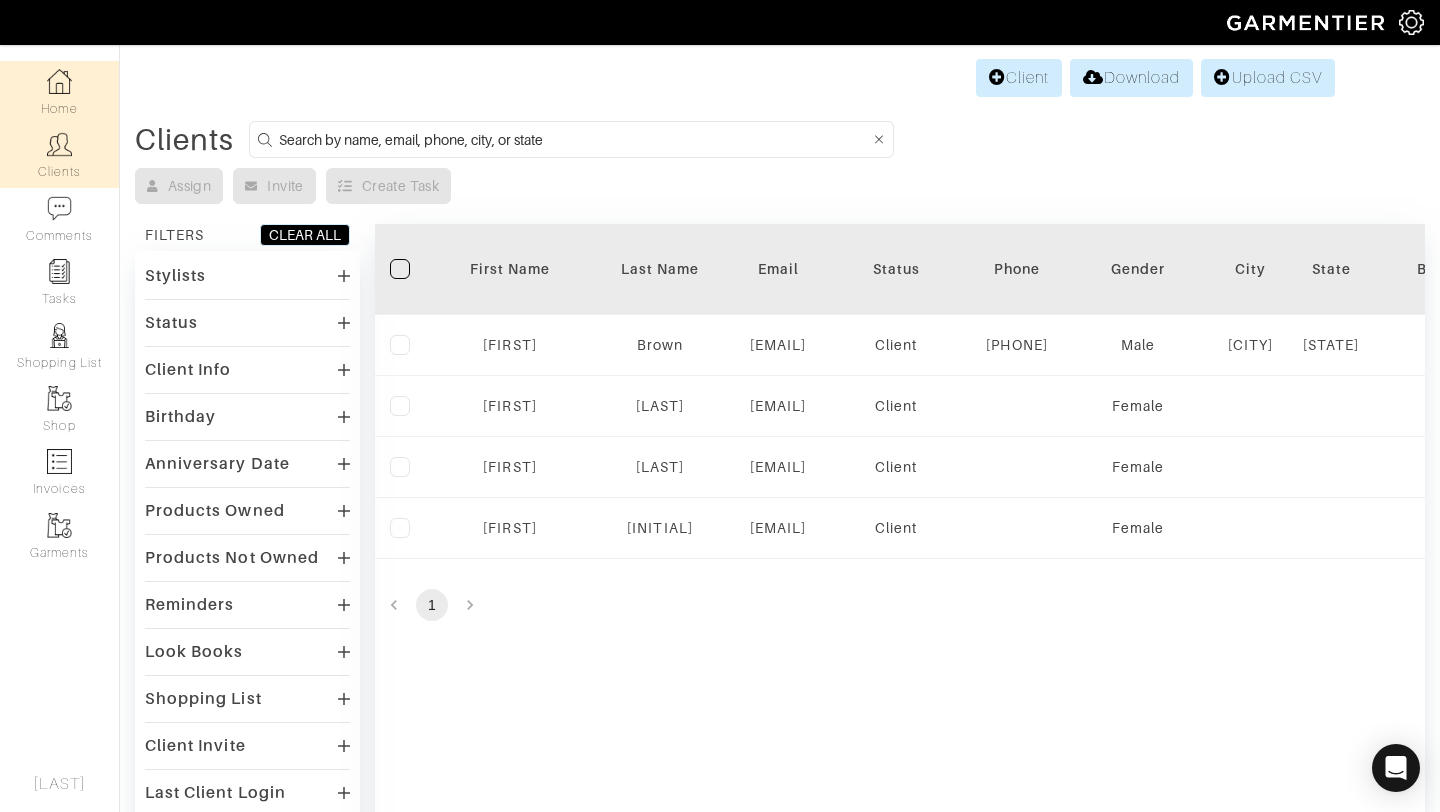 click on "Home" at bounding box center (59, 92) 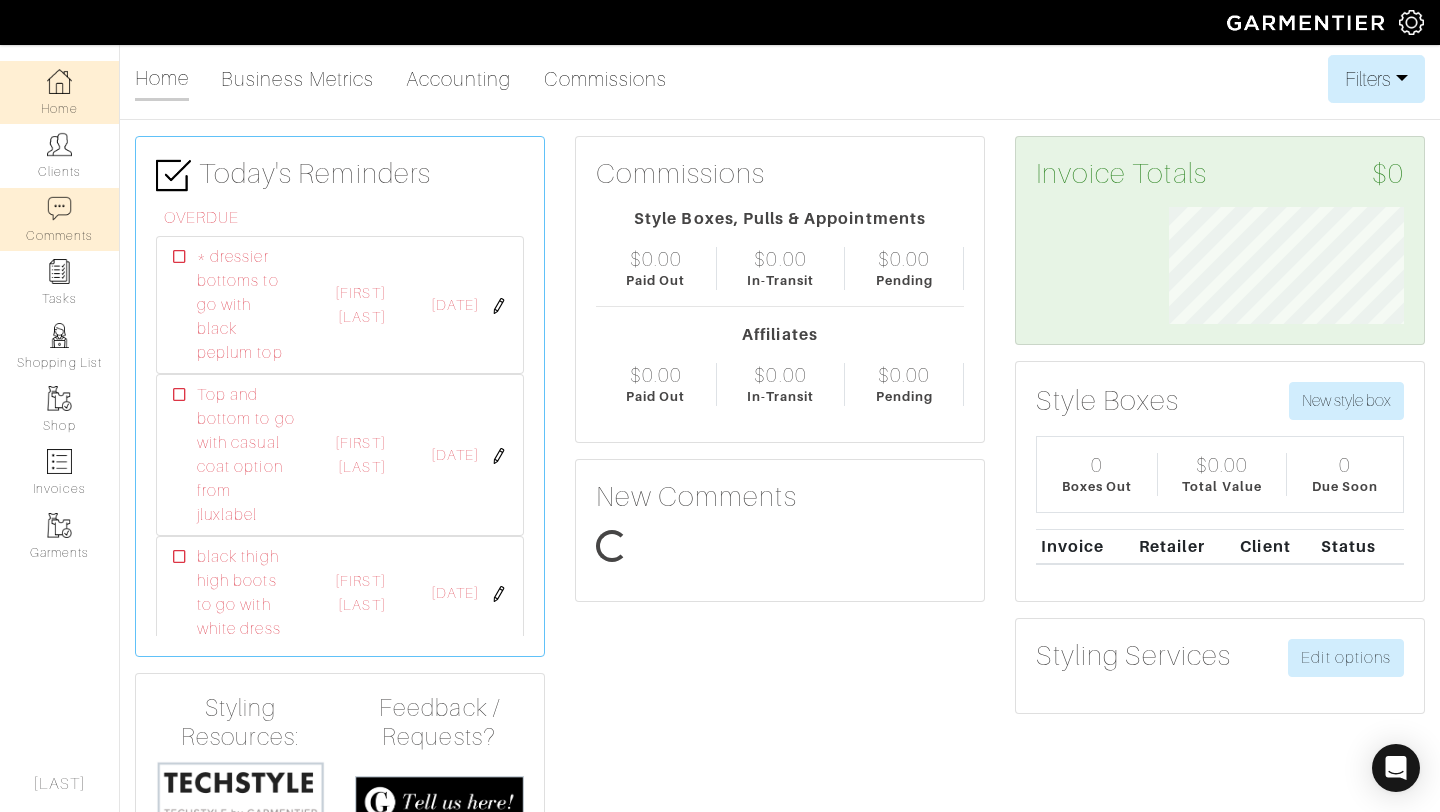 scroll, scrollTop: 999883, scrollLeft: 999734, axis: both 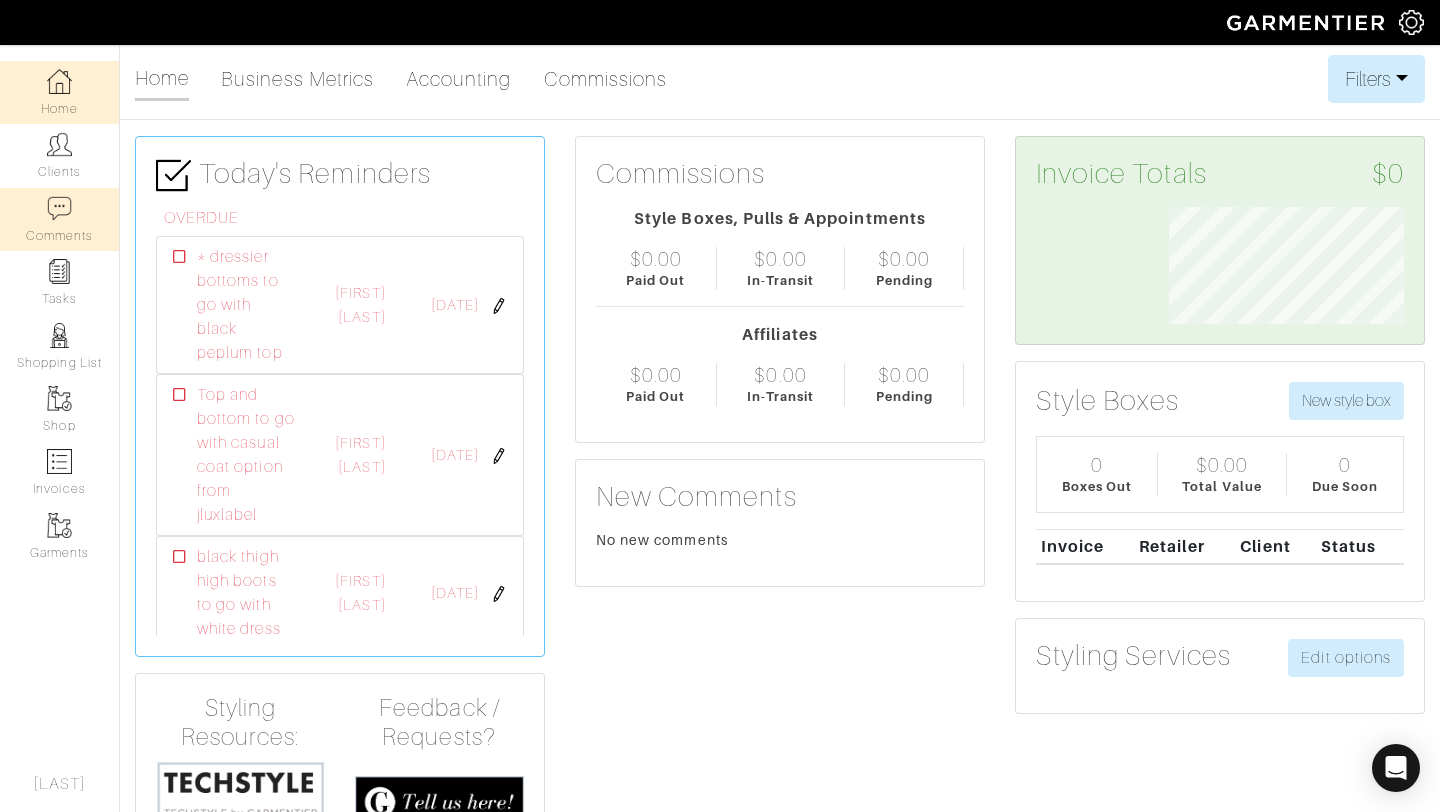 click at bounding box center (59, 208) 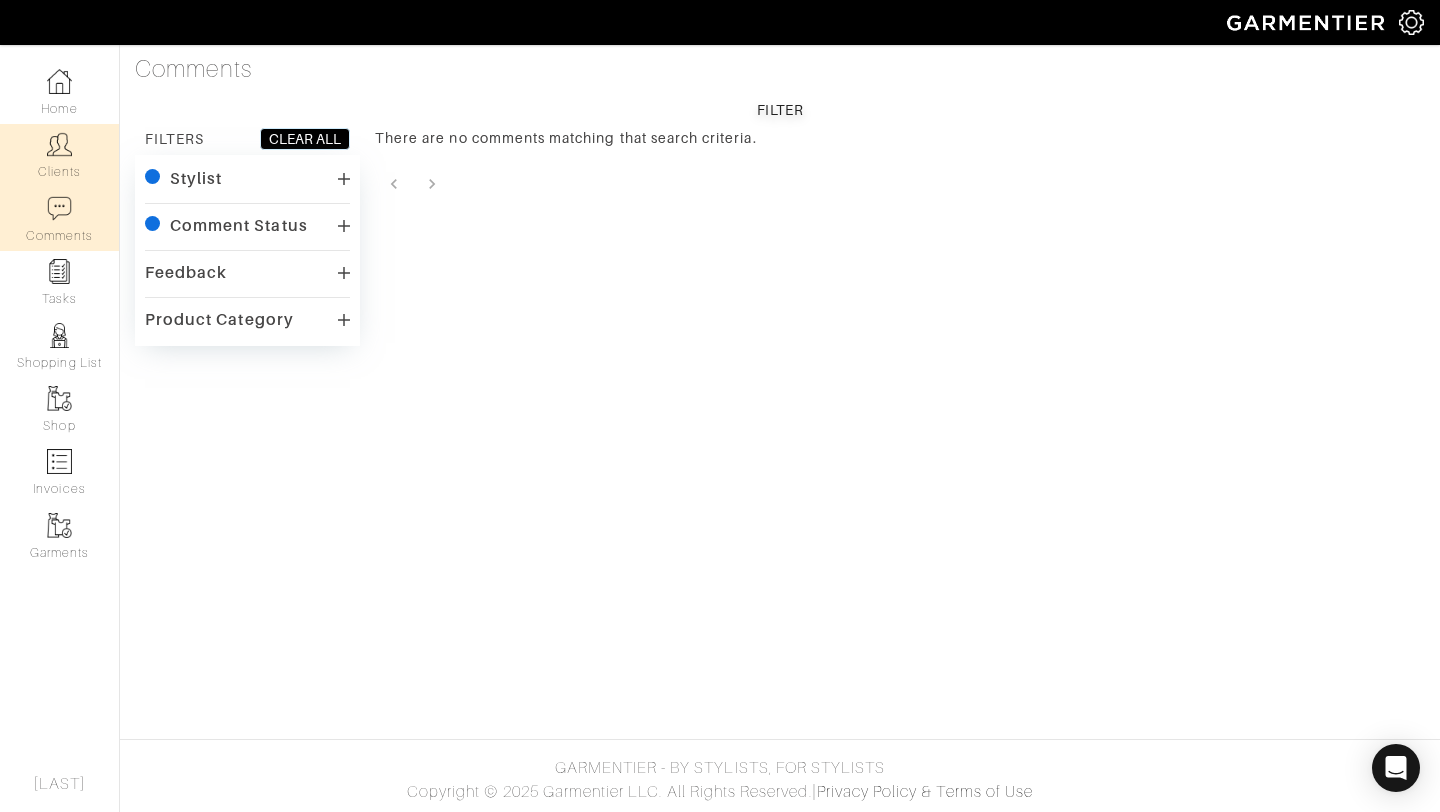 click at bounding box center (59, 144) 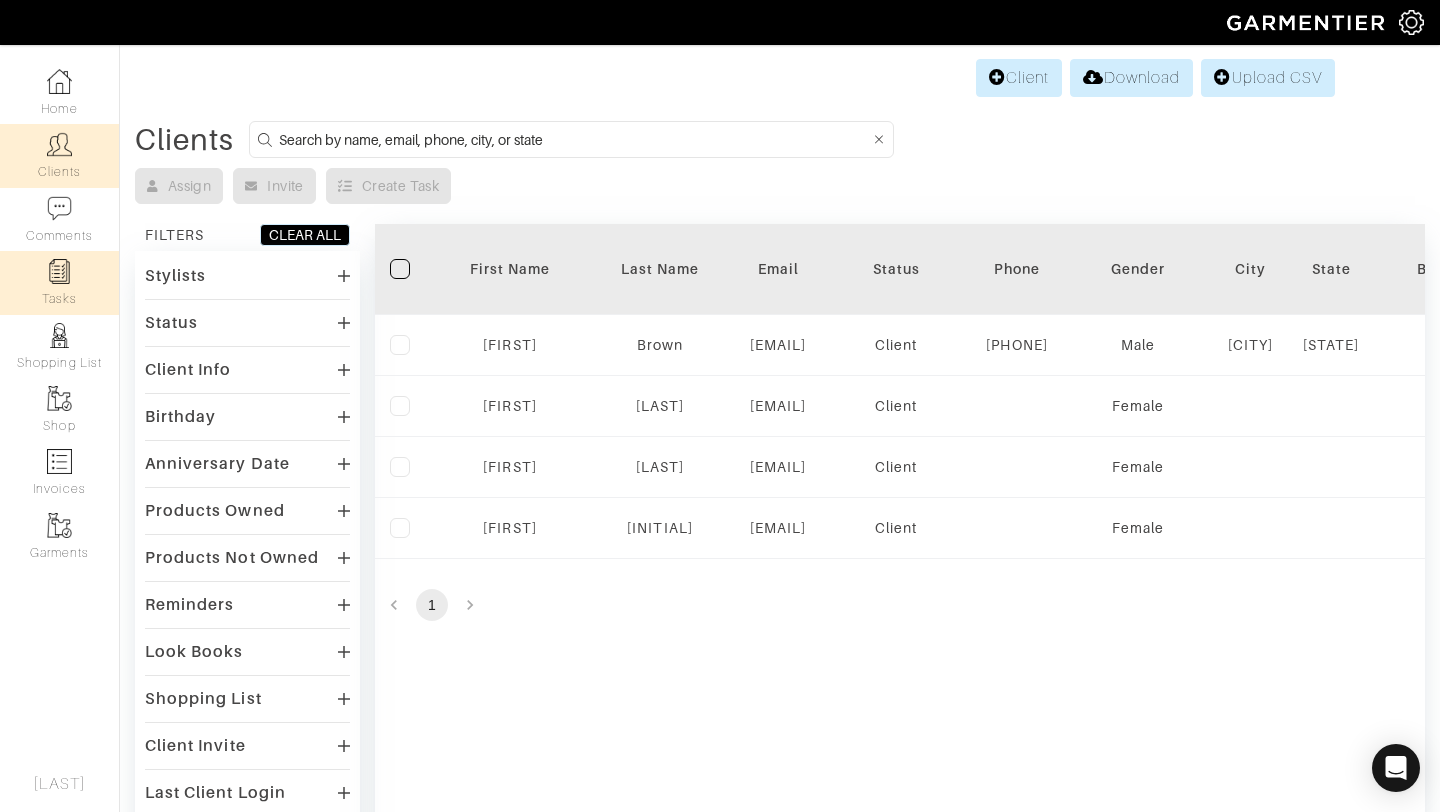 click at bounding box center (59, 271) 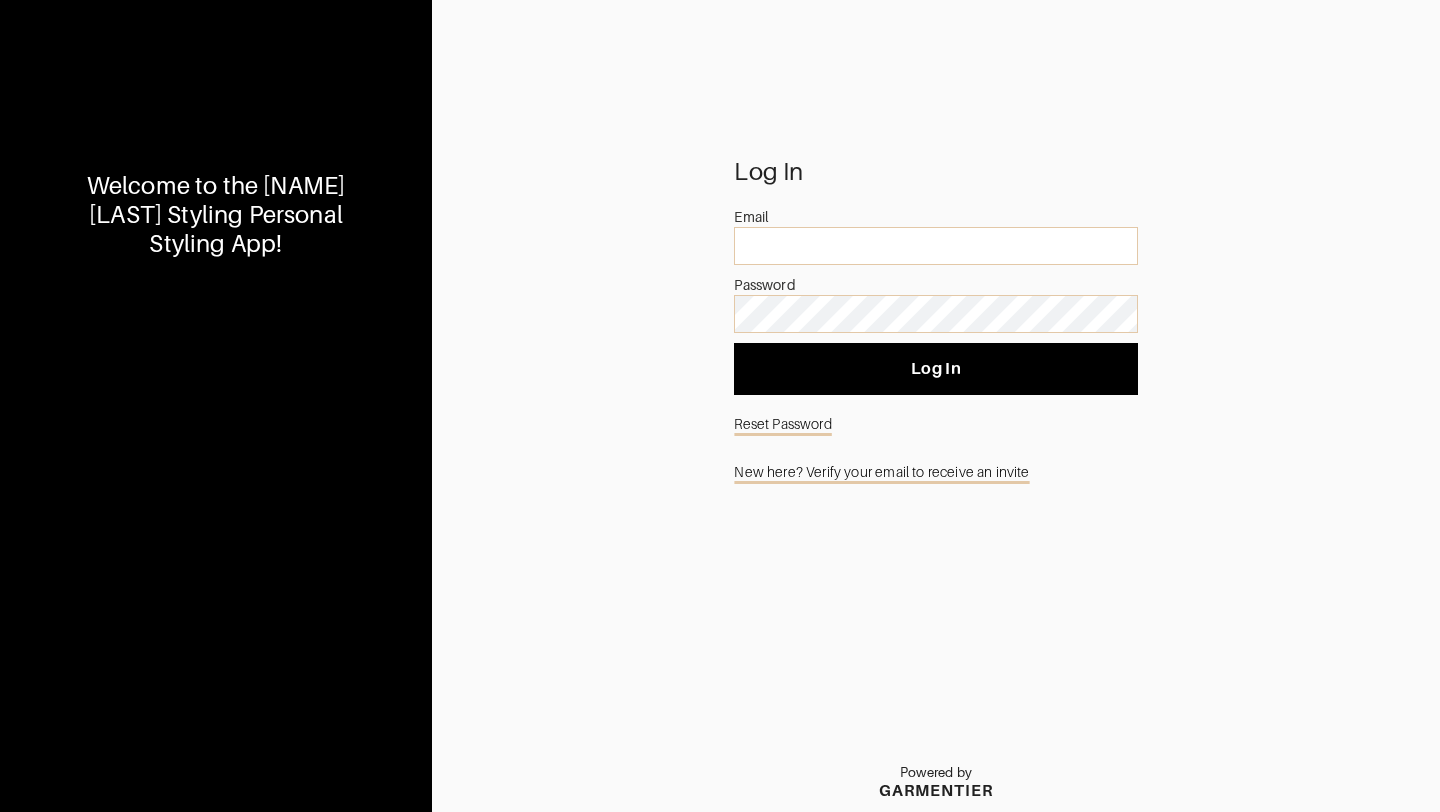 scroll, scrollTop: 0, scrollLeft: 0, axis: both 